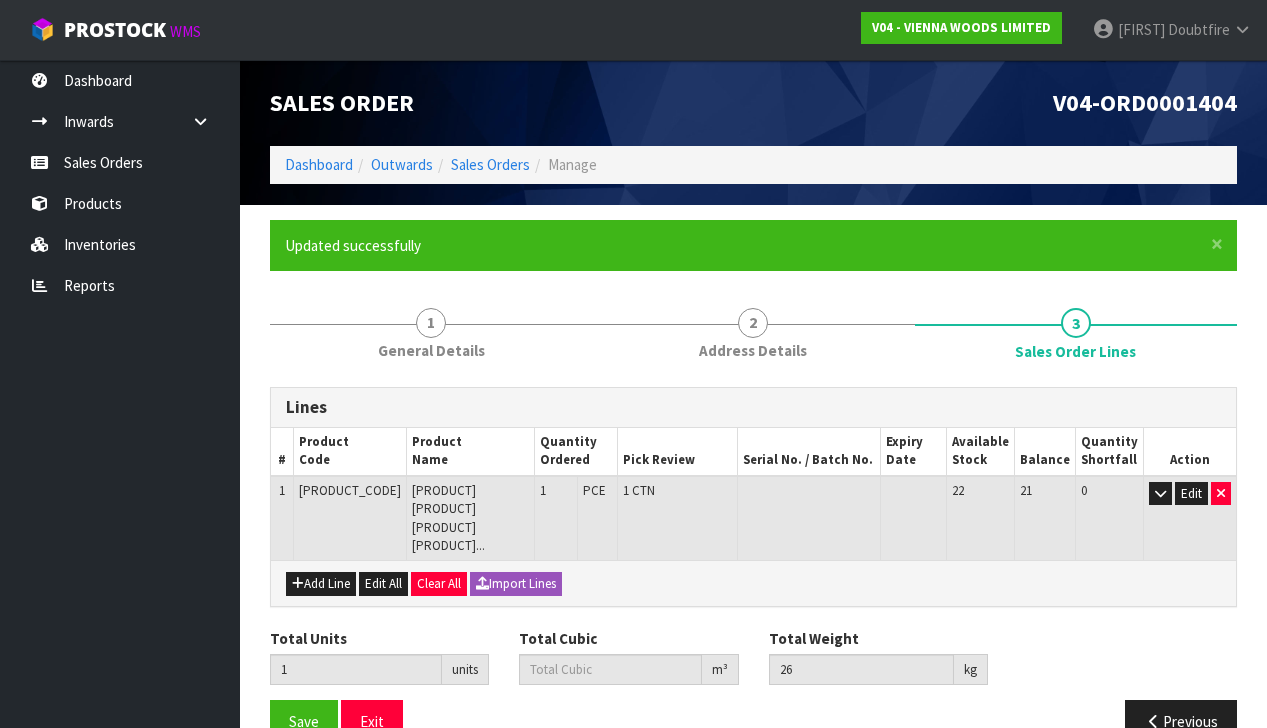 scroll, scrollTop: 0, scrollLeft: 0, axis: both 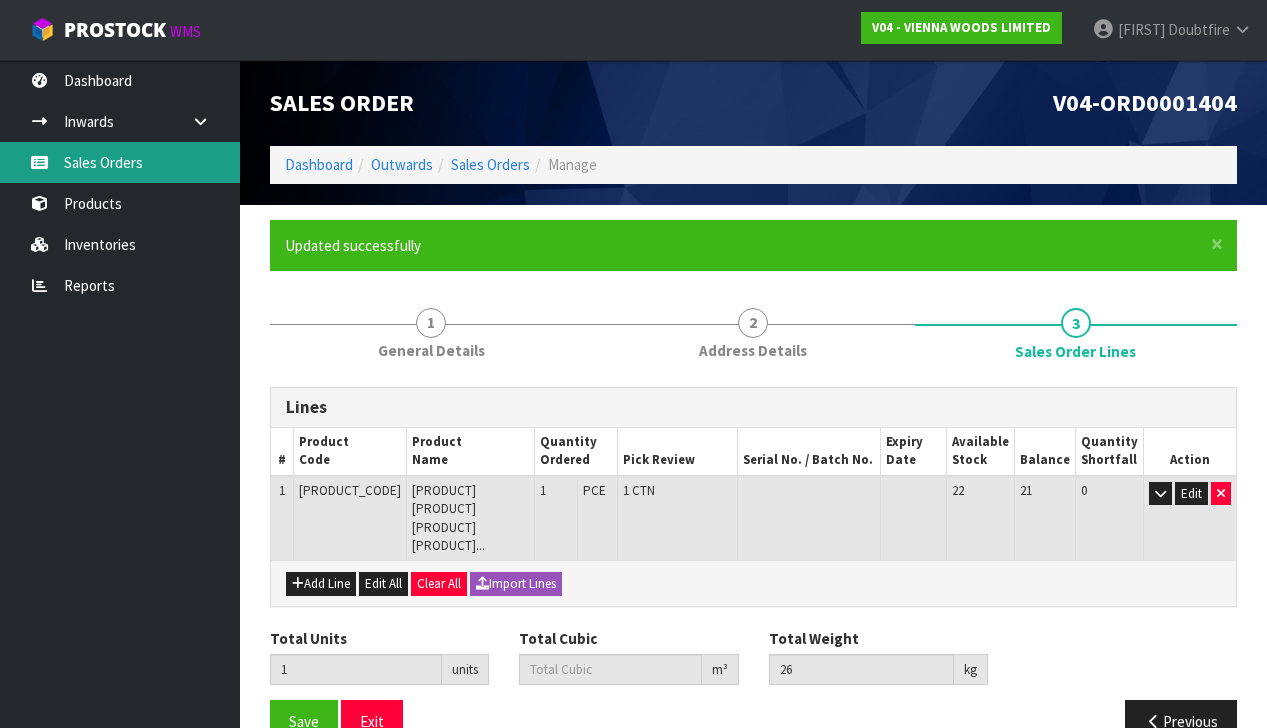 click on "Sales Orders" at bounding box center (120, 162) 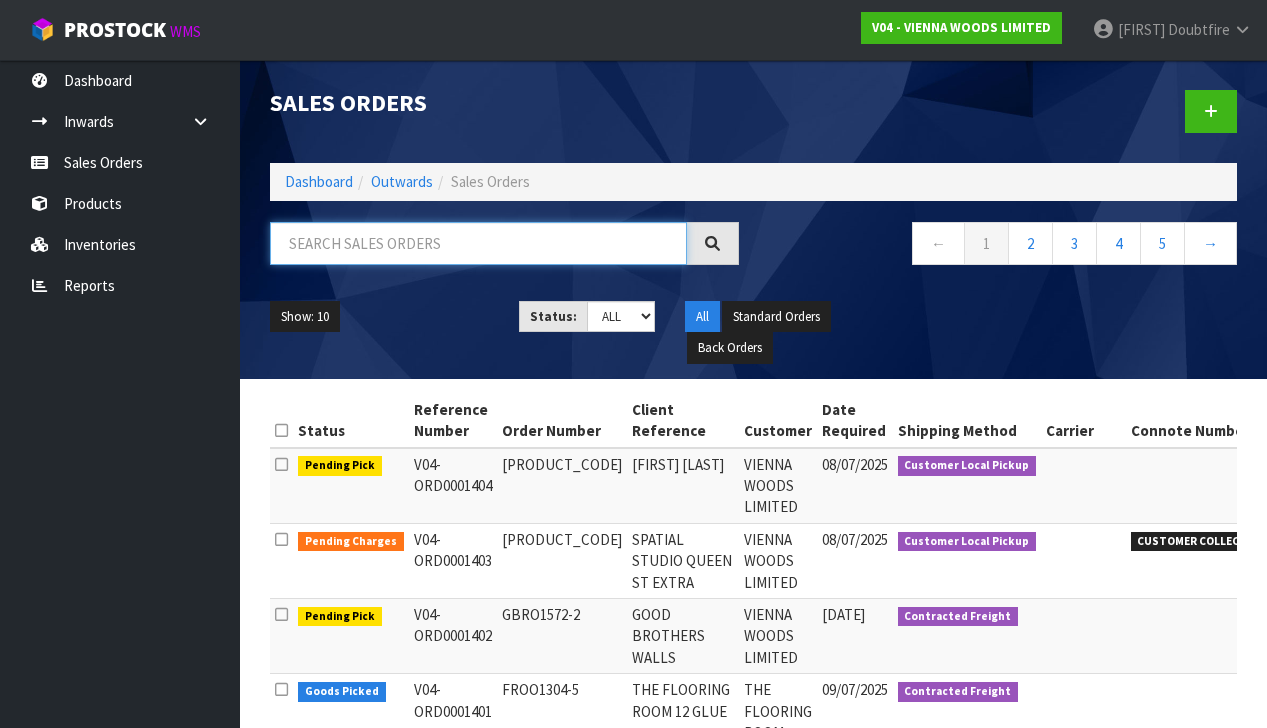 click at bounding box center (478, 243) 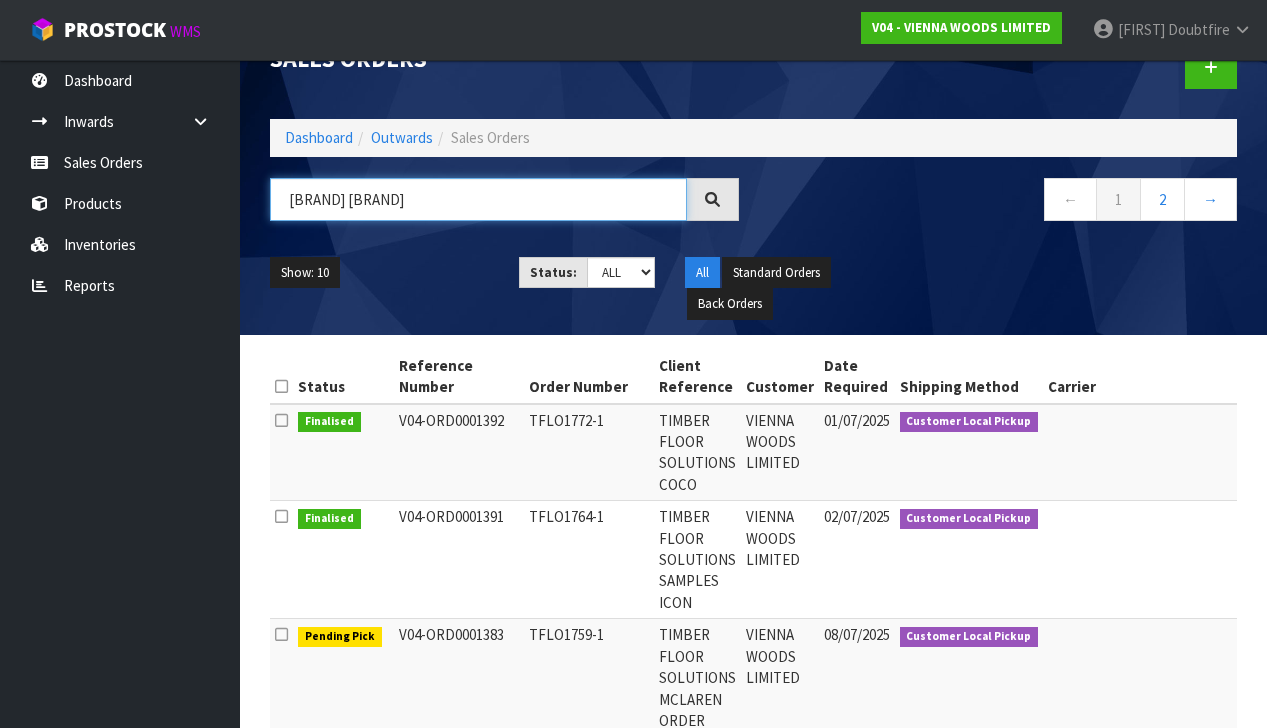 scroll, scrollTop: 76, scrollLeft: 0, axis: vertical 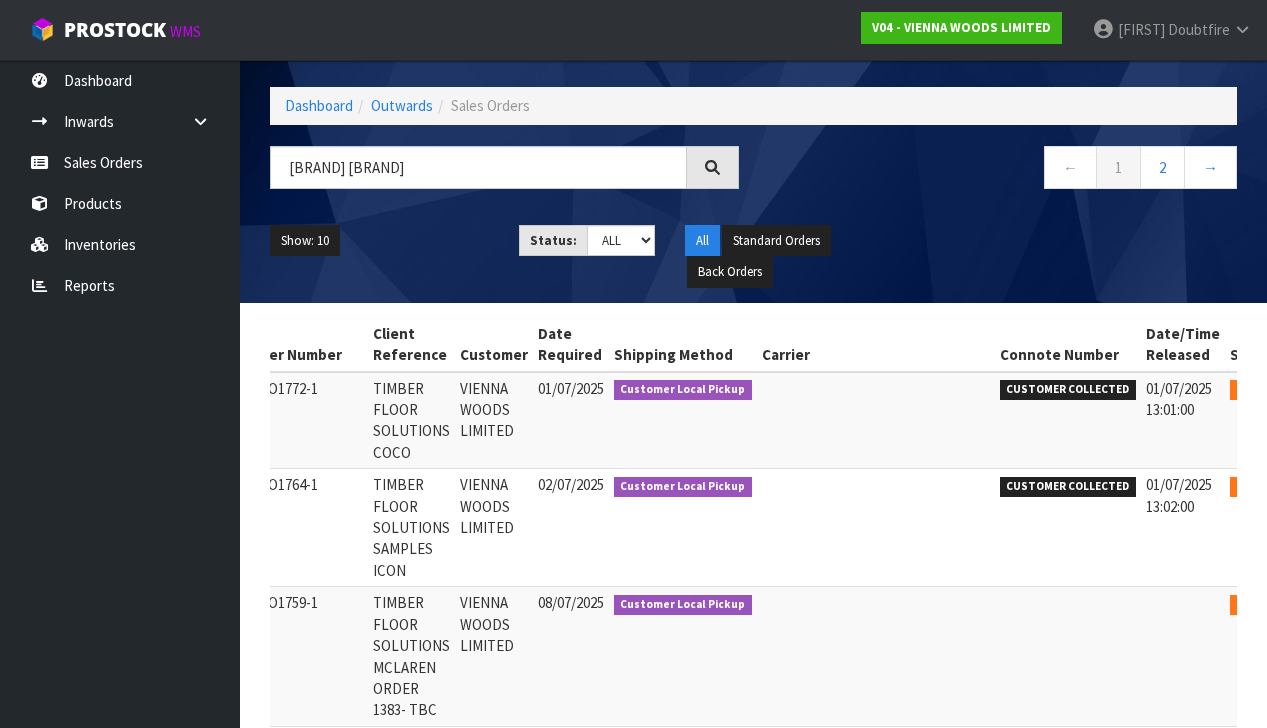 click at bounding box center [1336, 393] 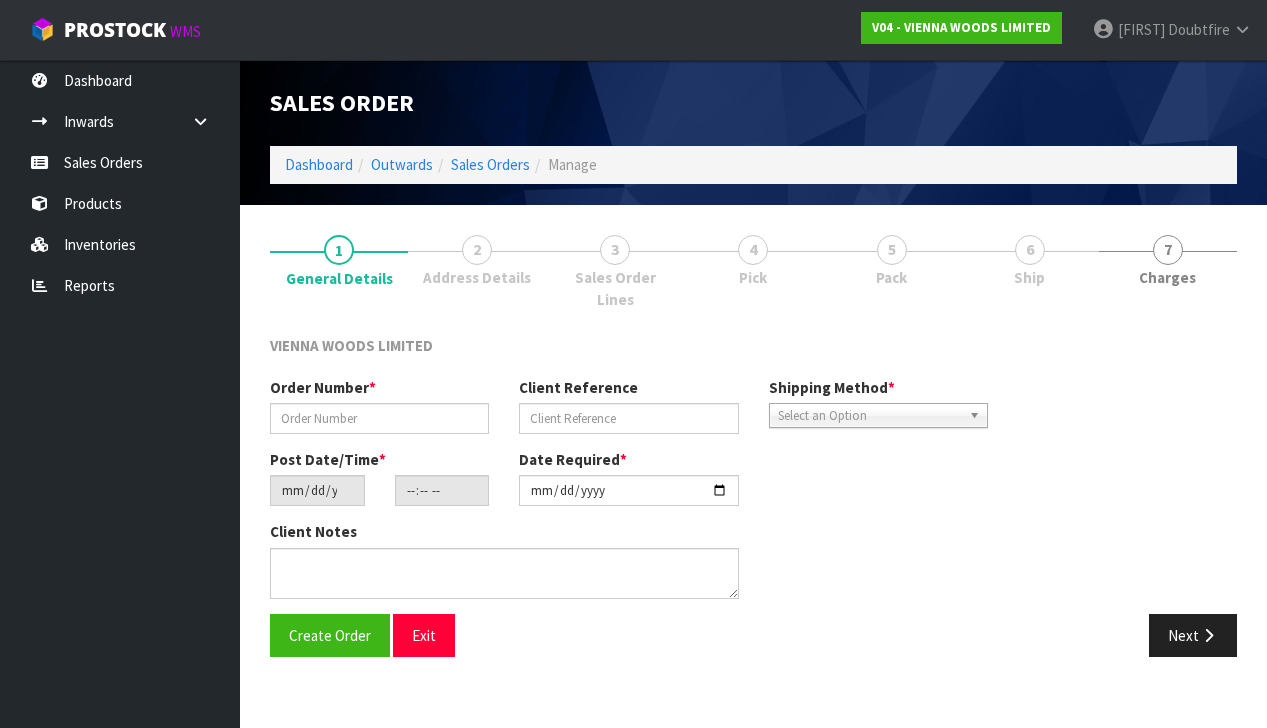 scroll, scrollTop: 0, scrollLeft: 0, axis: both 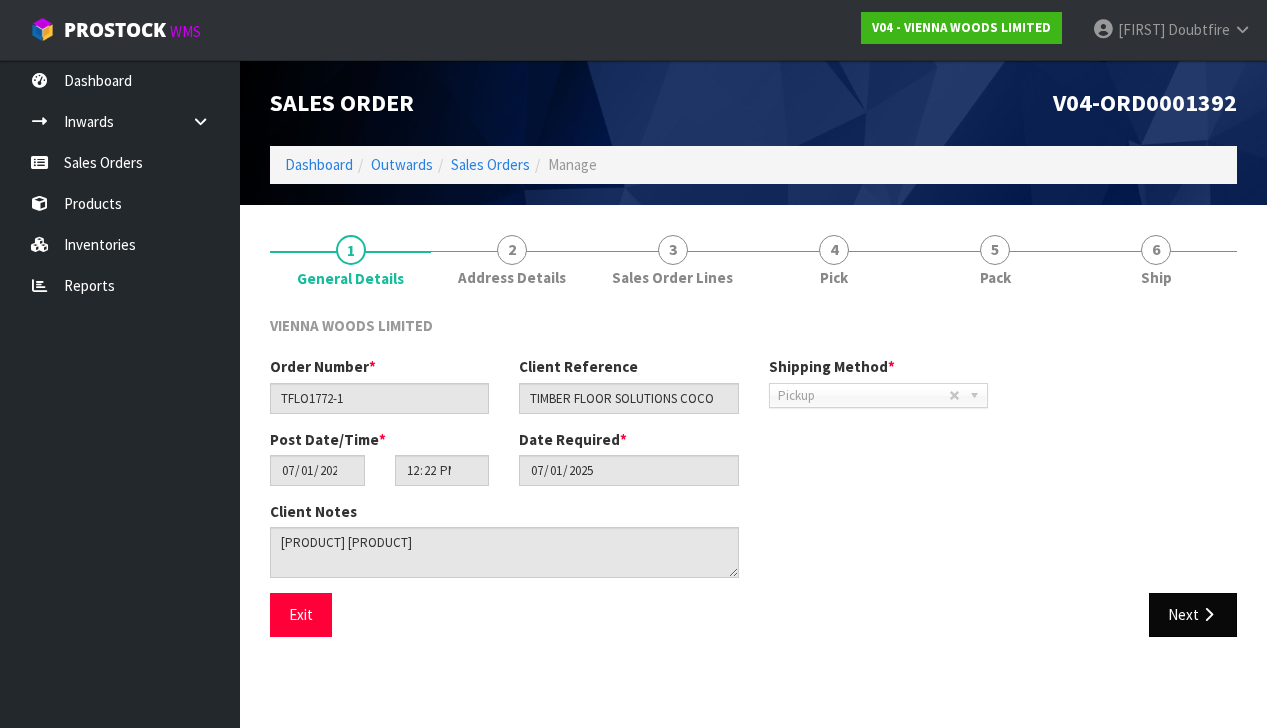 click on "Next" at bounding box center (1193, 614) 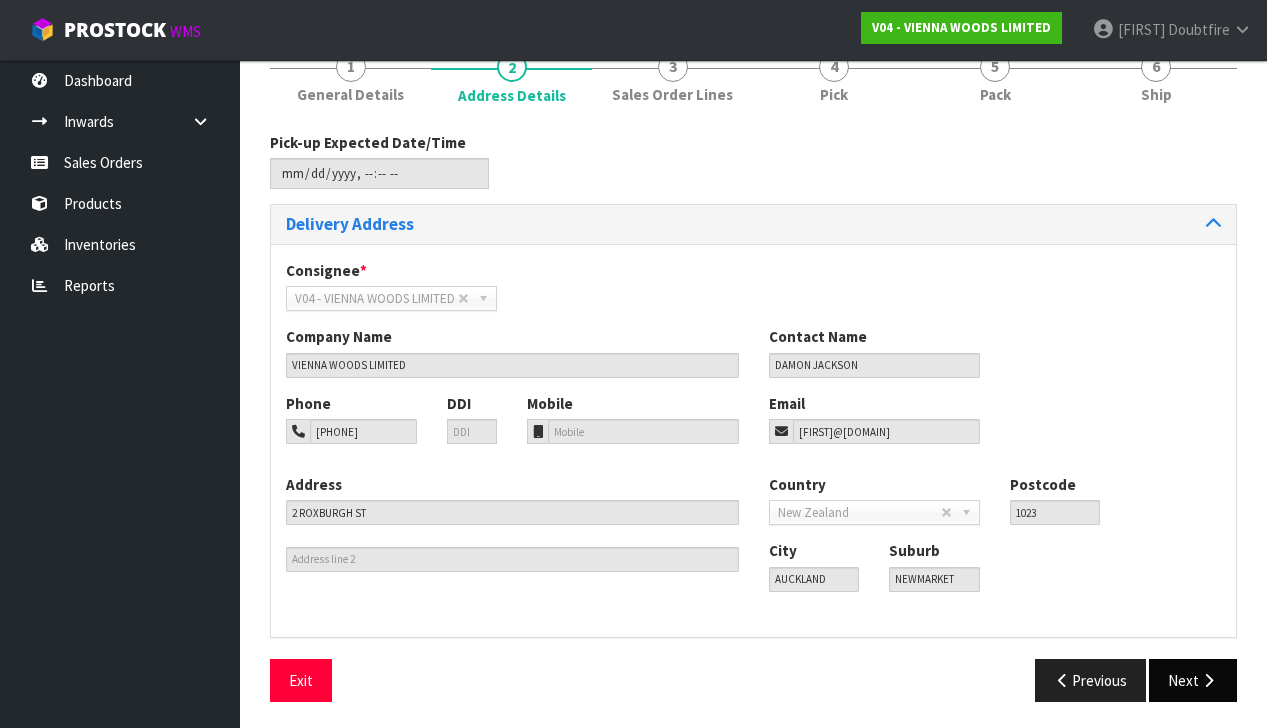 scroll, scrollTop: 182, scrollLeft: 0, axis: vertical 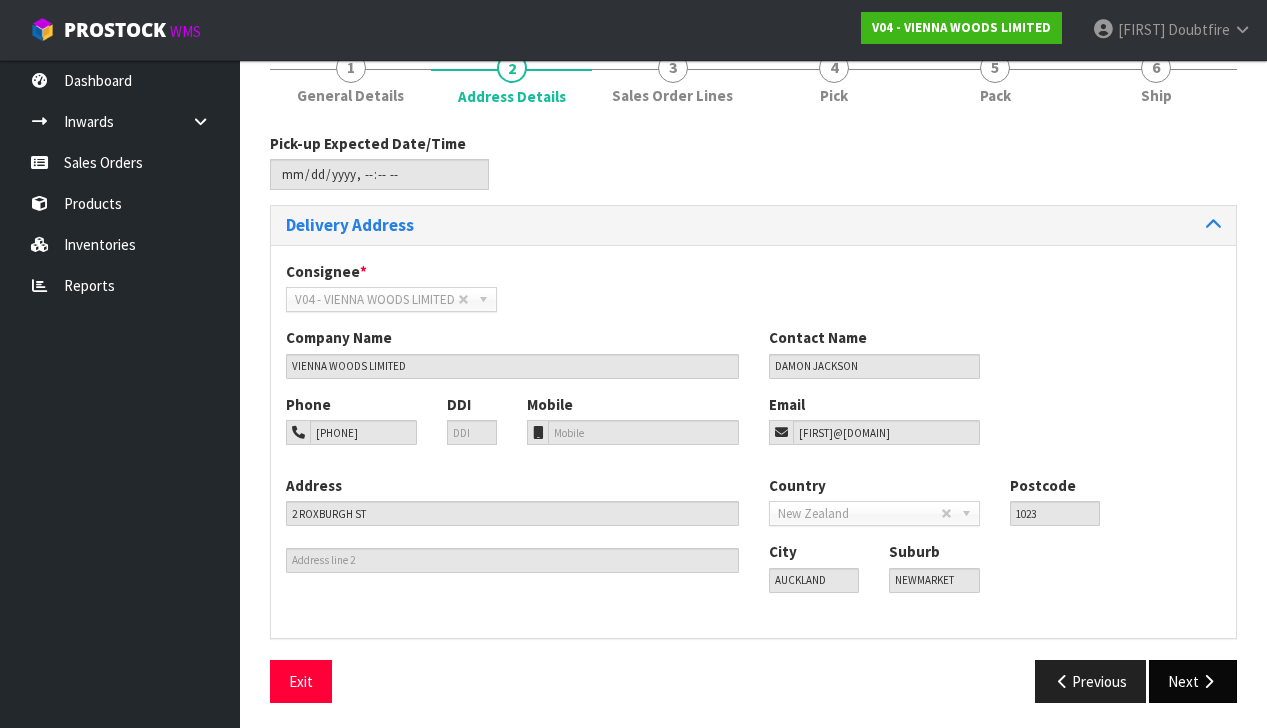 click at bounding box center (1208, 681) 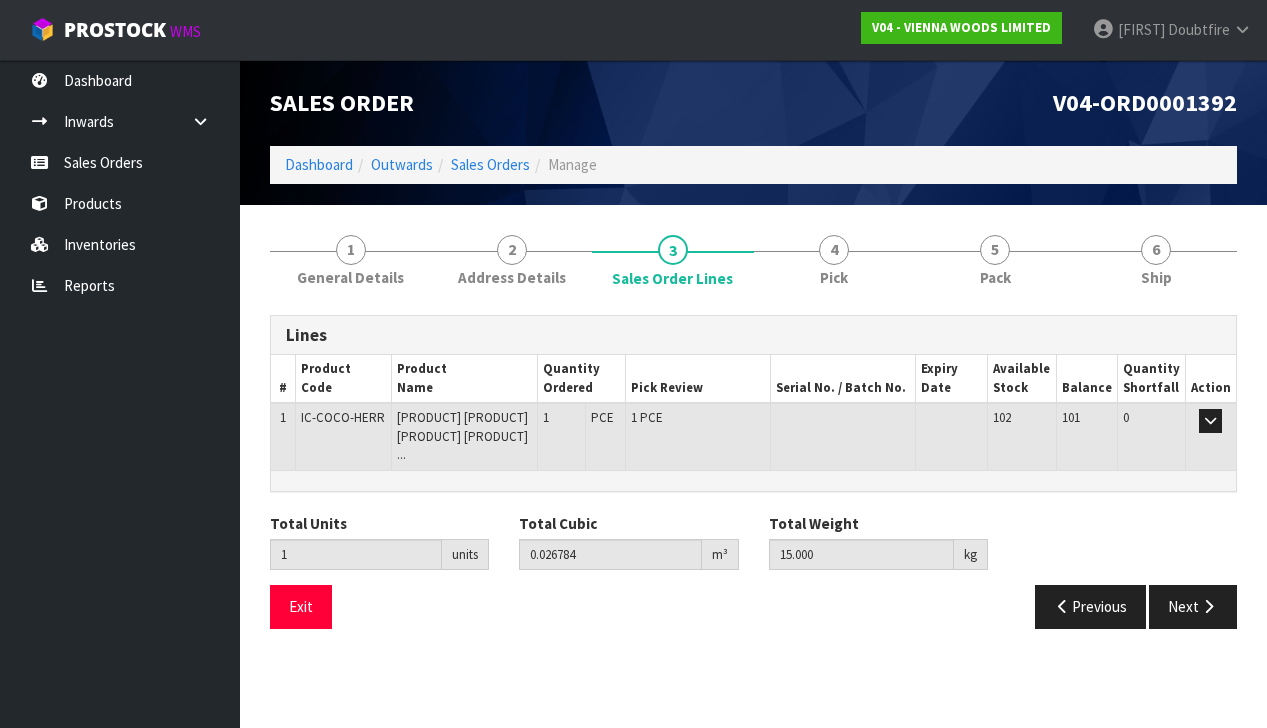scroll, scrollTop: 0, scrollLeft: 0, axis: both 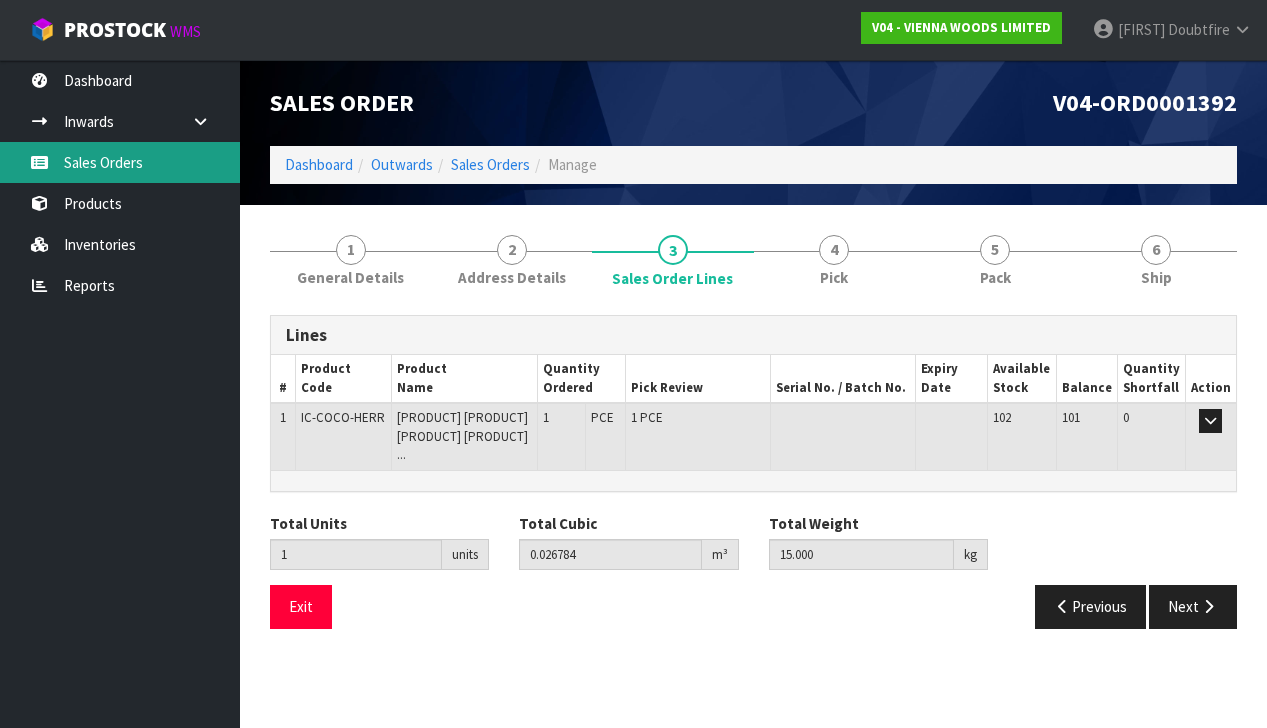 click on "Sales Orders" at bounding box center [120, 162] 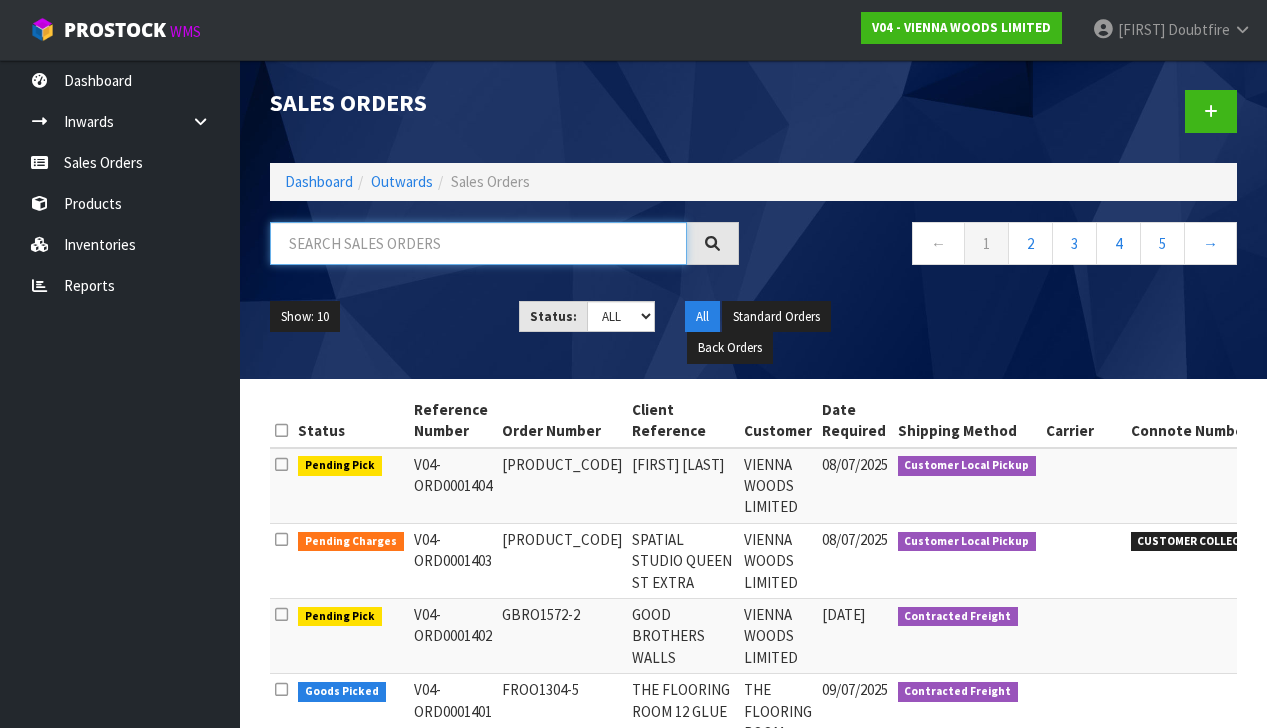 click at bounding box center (478, 243) 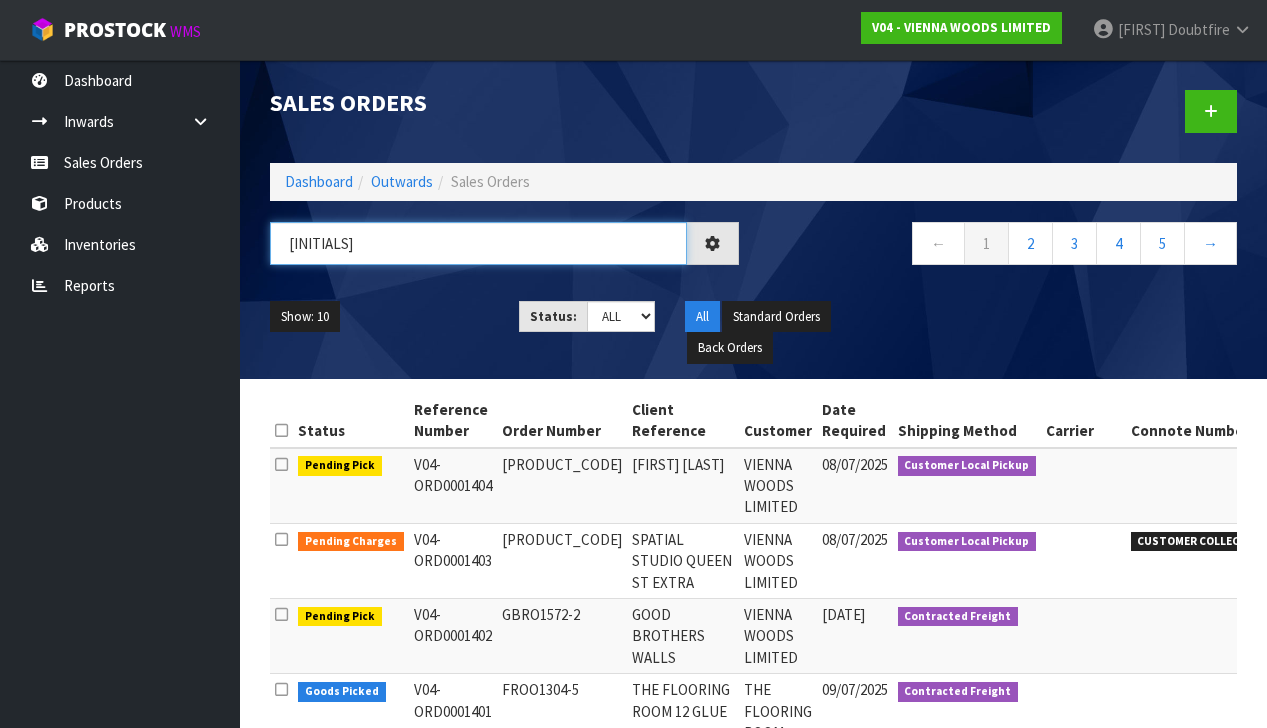 type on "[INITIALS]" 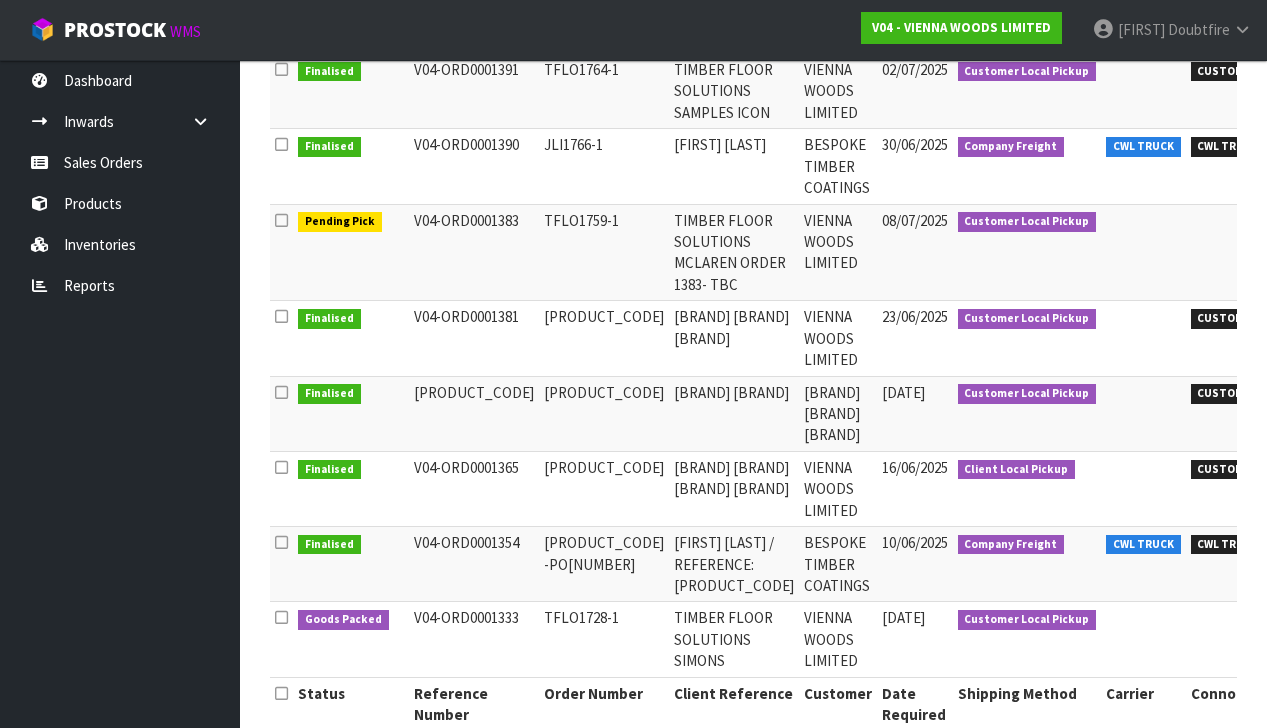scroll, scrollTop: 554, scrollLeft: 0, axis: vertical 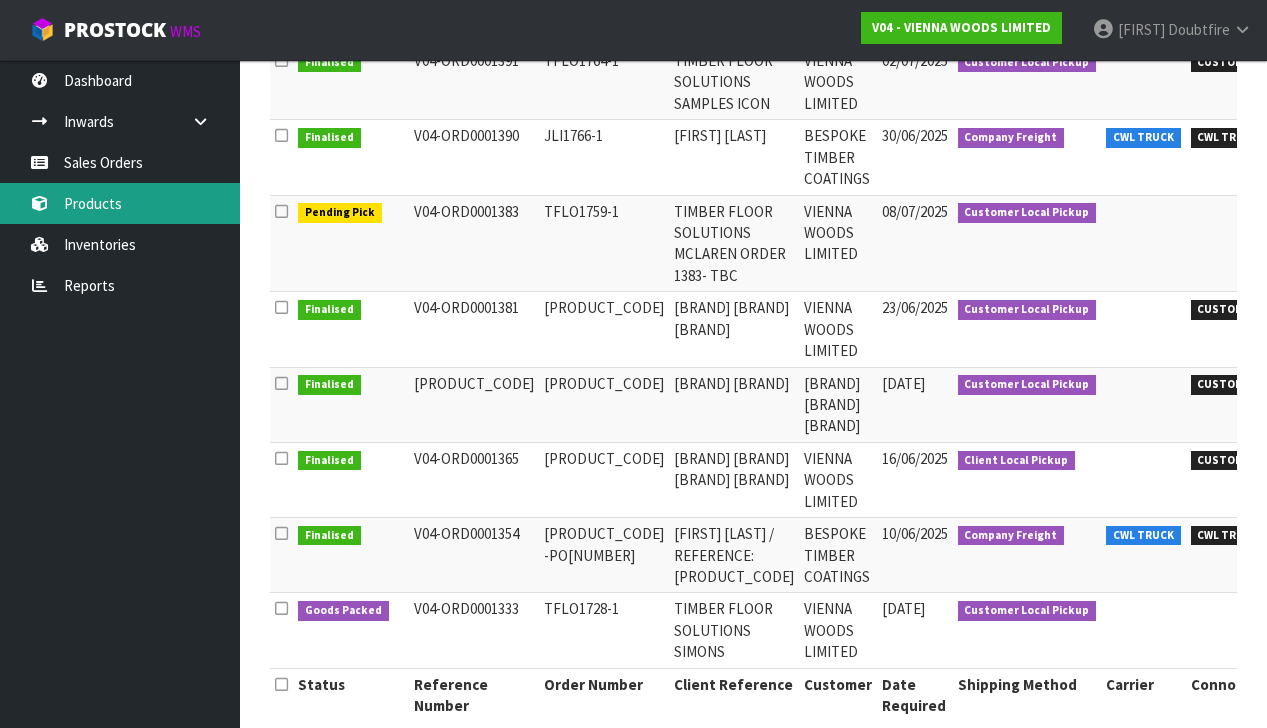 click on "Products" at bounding box center (120, 203) 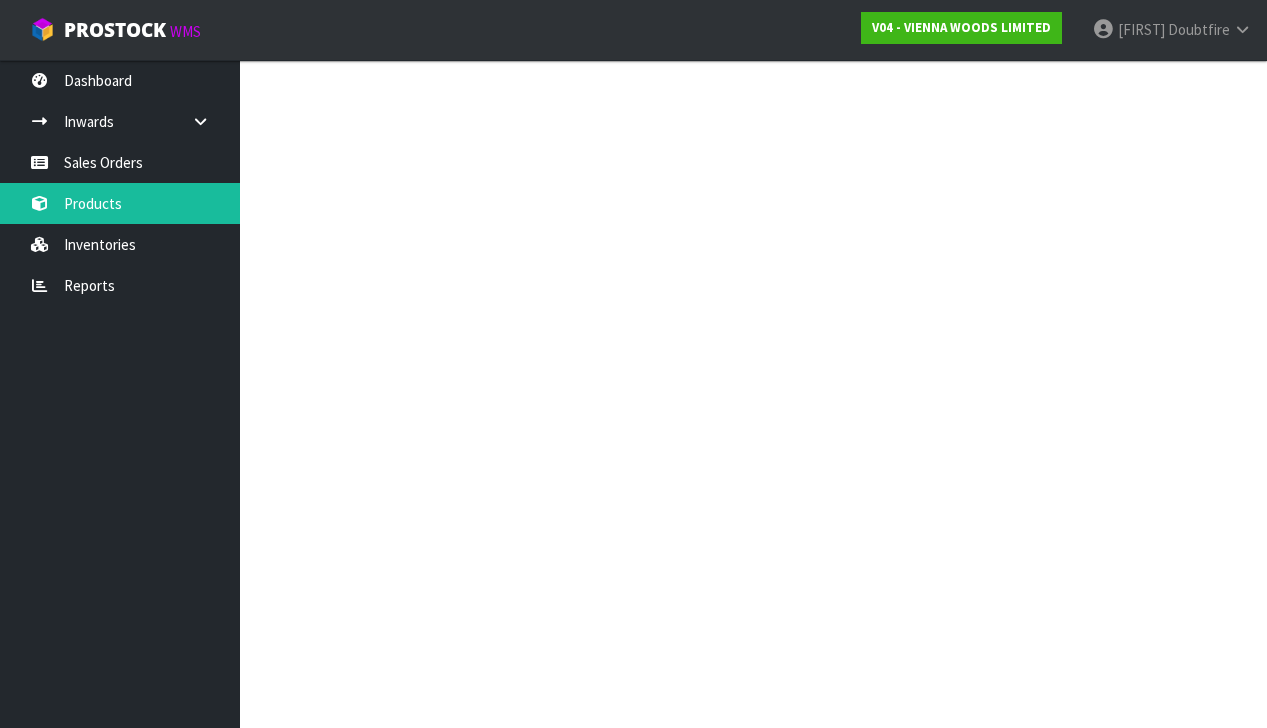 scroll, scrollTop: 0, scrollLeft: 0, axis: both 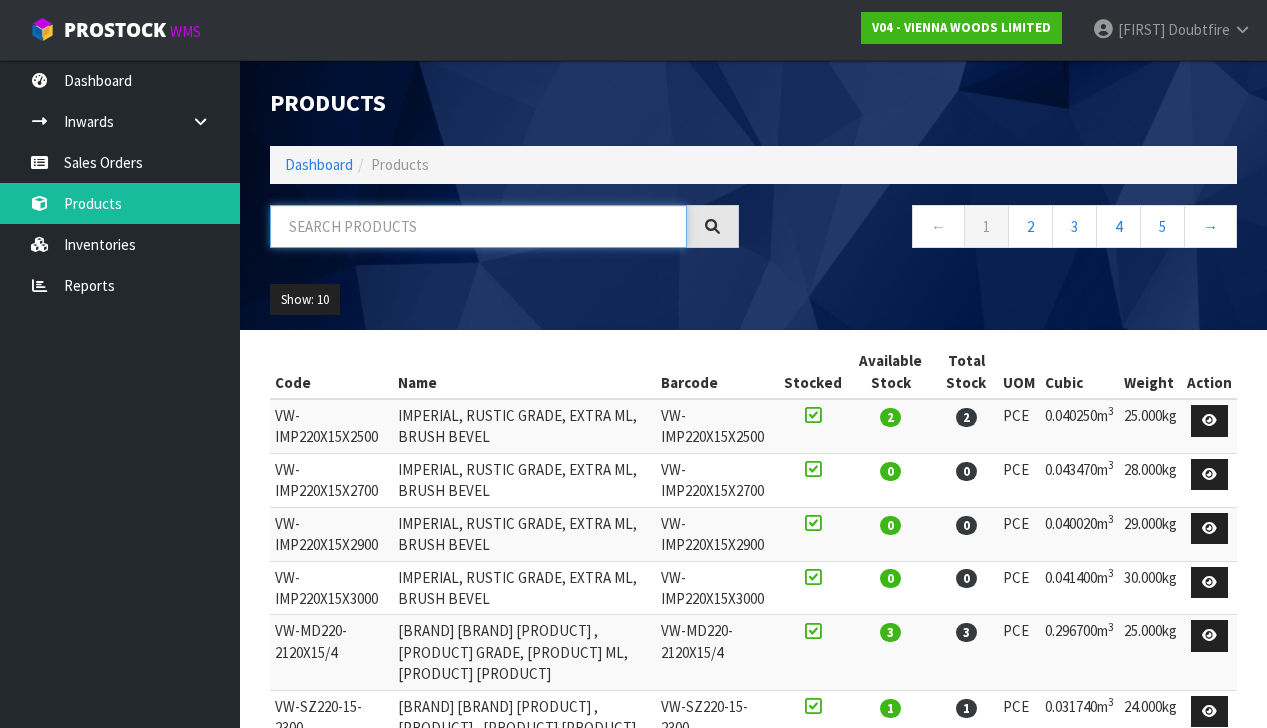 click at bounding box center (478, 226) 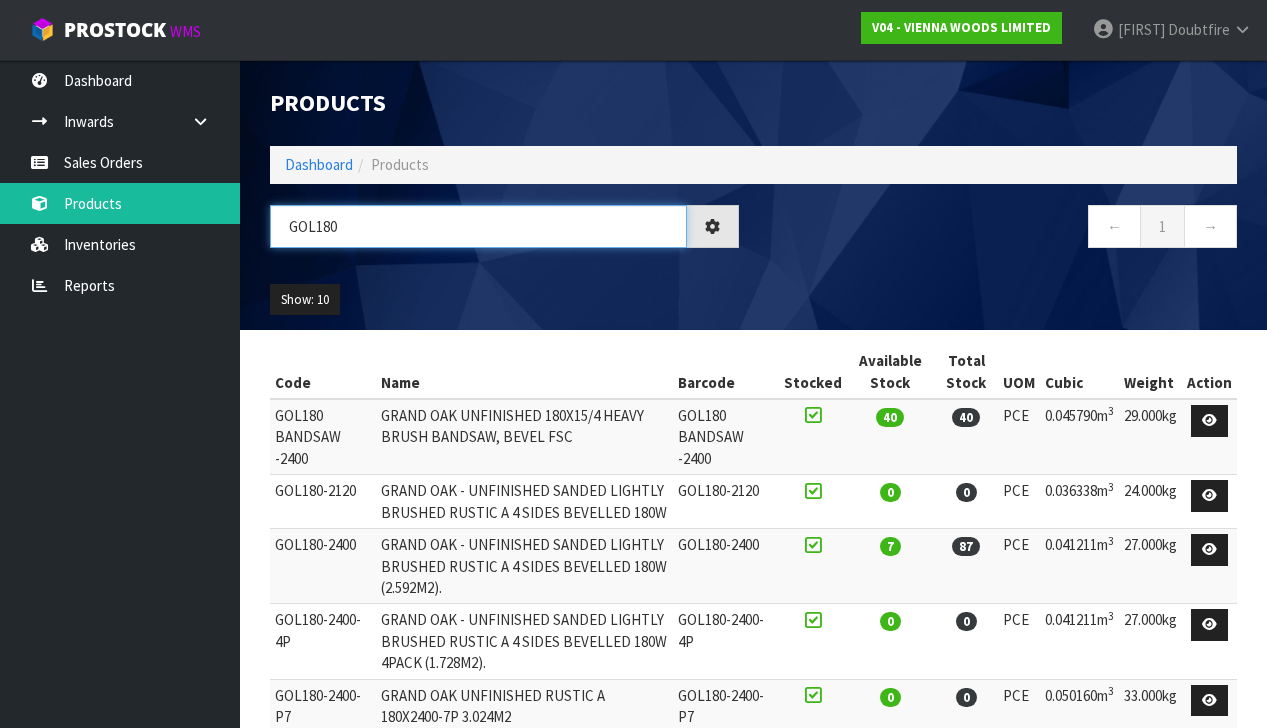 type on "GOL180" 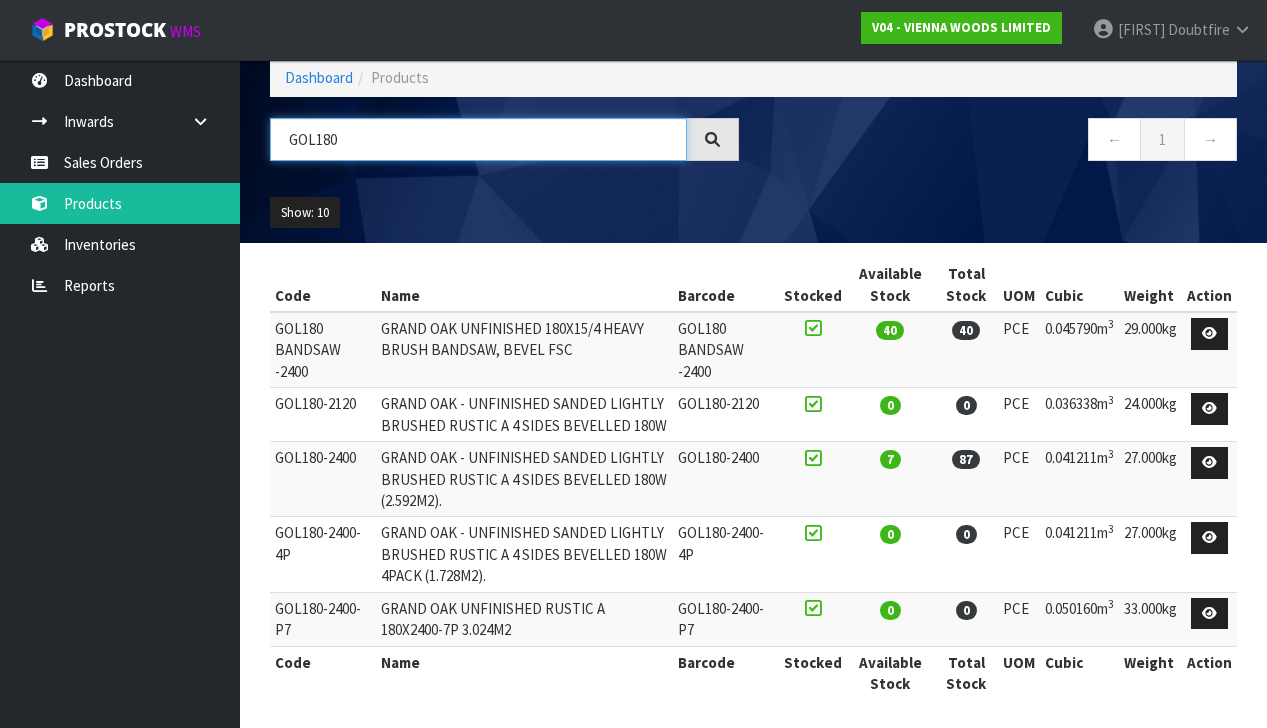 scroll, scrollTop: 85, scrollLeft: 0, axis: vertical 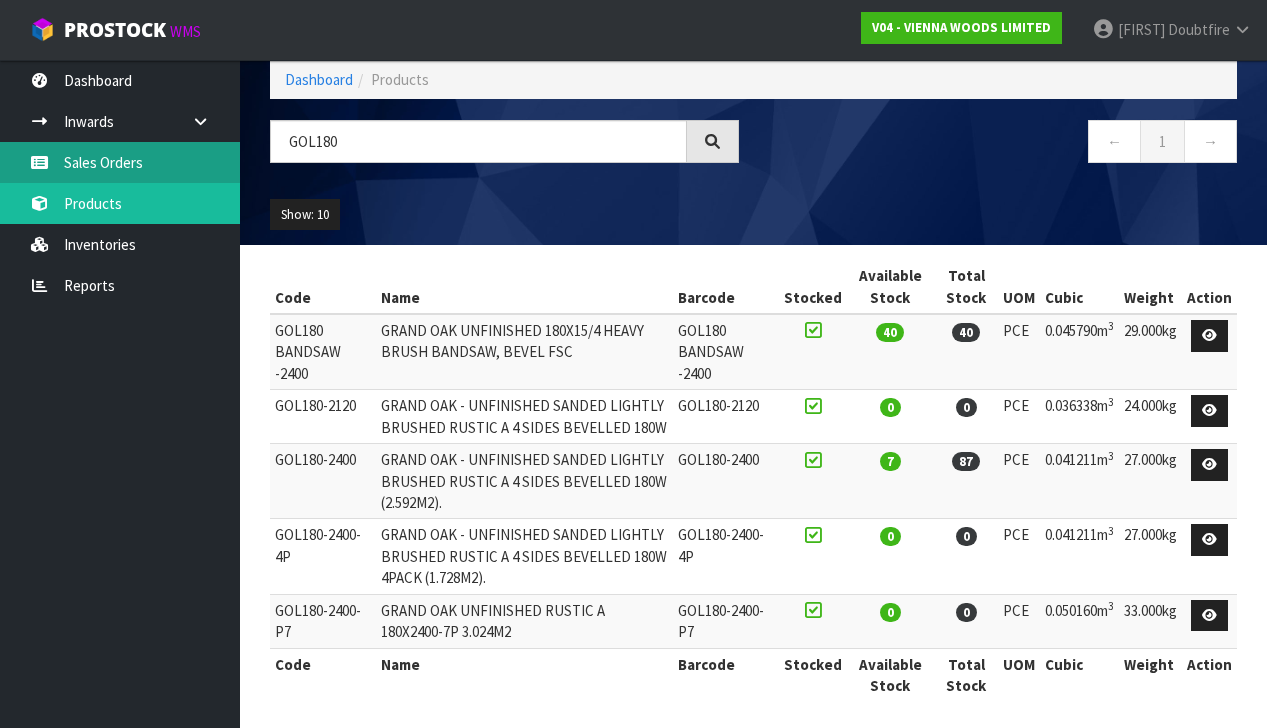 click on "Sales Orders" at bounding box center [120, 162] 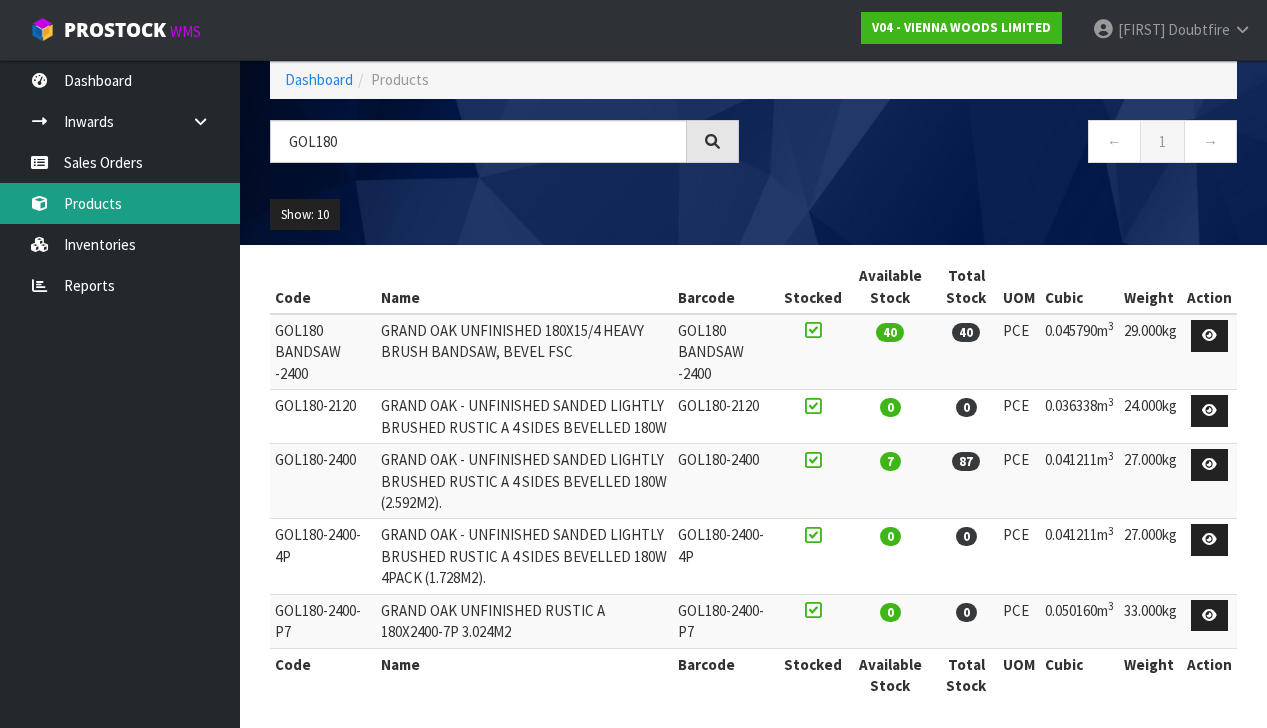 scroll, scrollTop: 0, scrollLeft: 0, axis: both 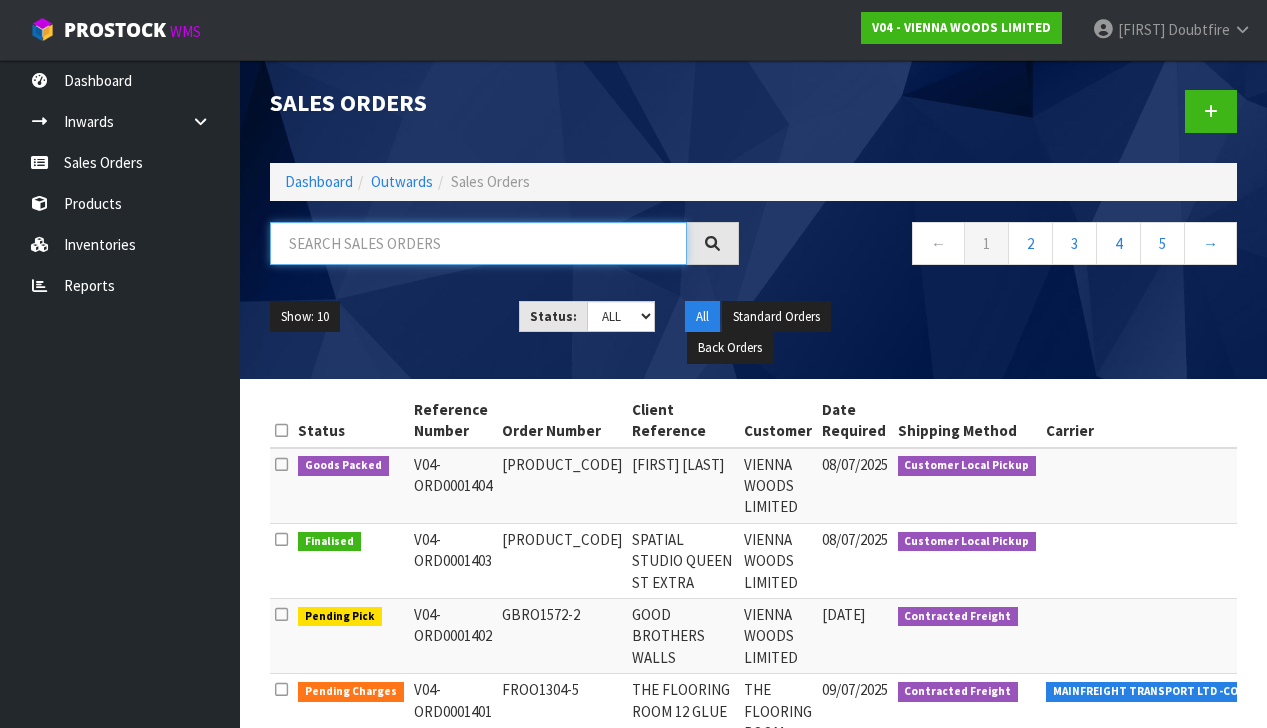 click at bounding box center (478, 243) 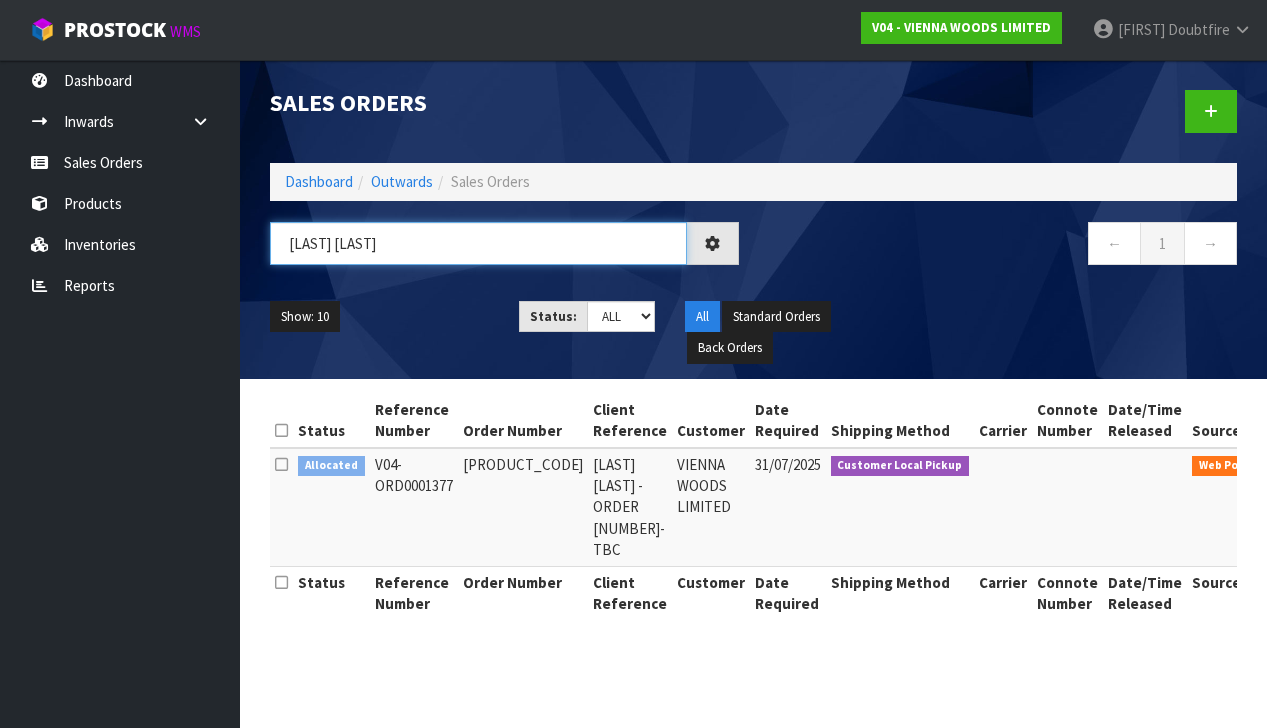 type on "[LAST] [LAST]" 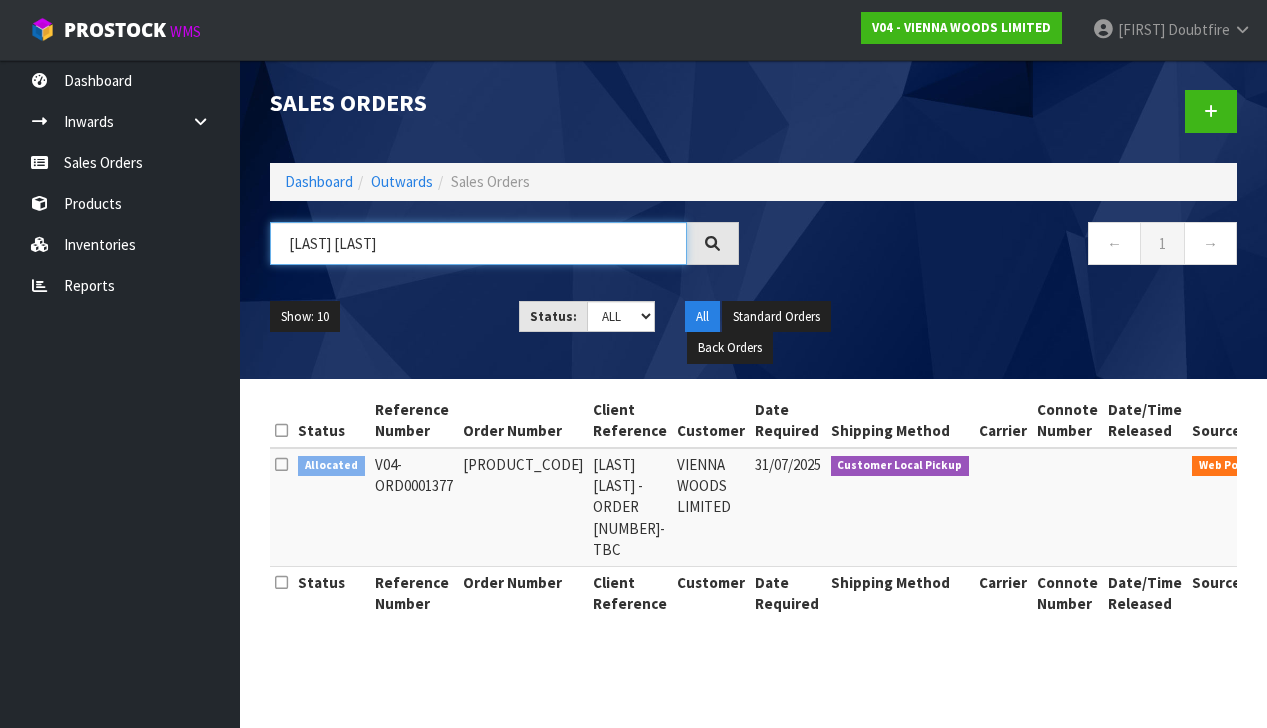 scroll, scrollTop: 0, scrollLeft: 0, axis: both 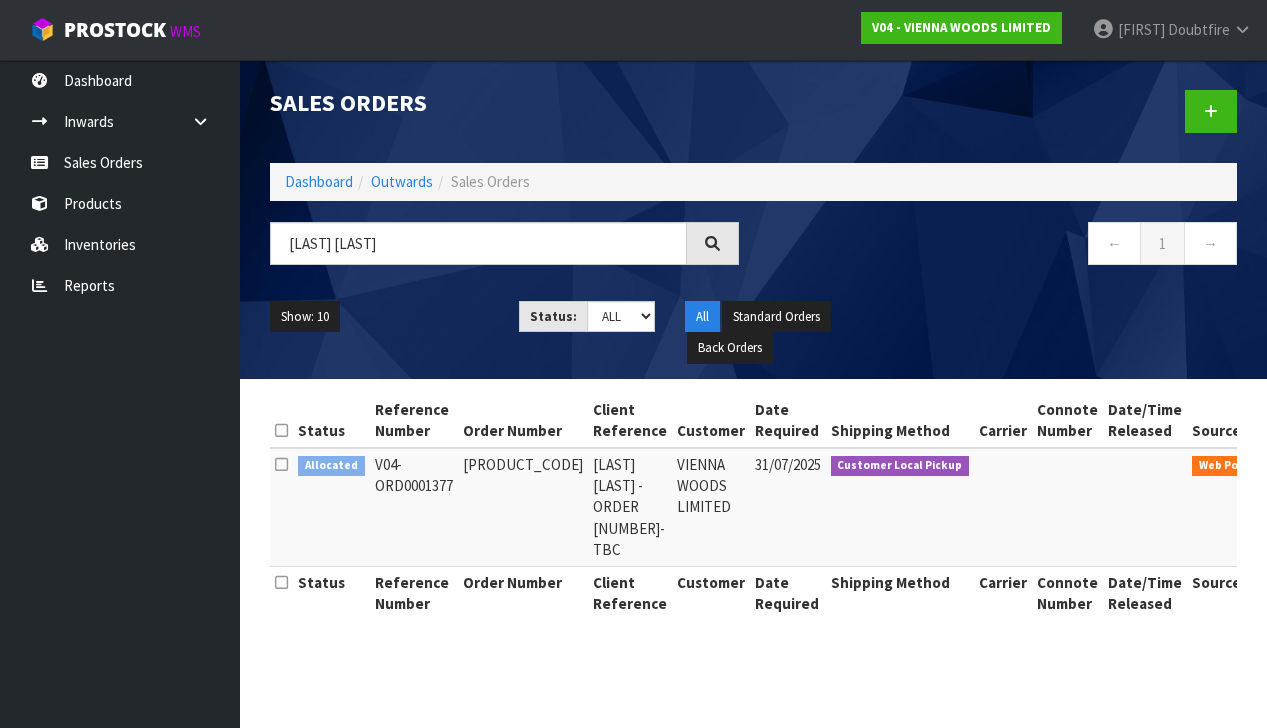 click at bounding box center (1298, 469) 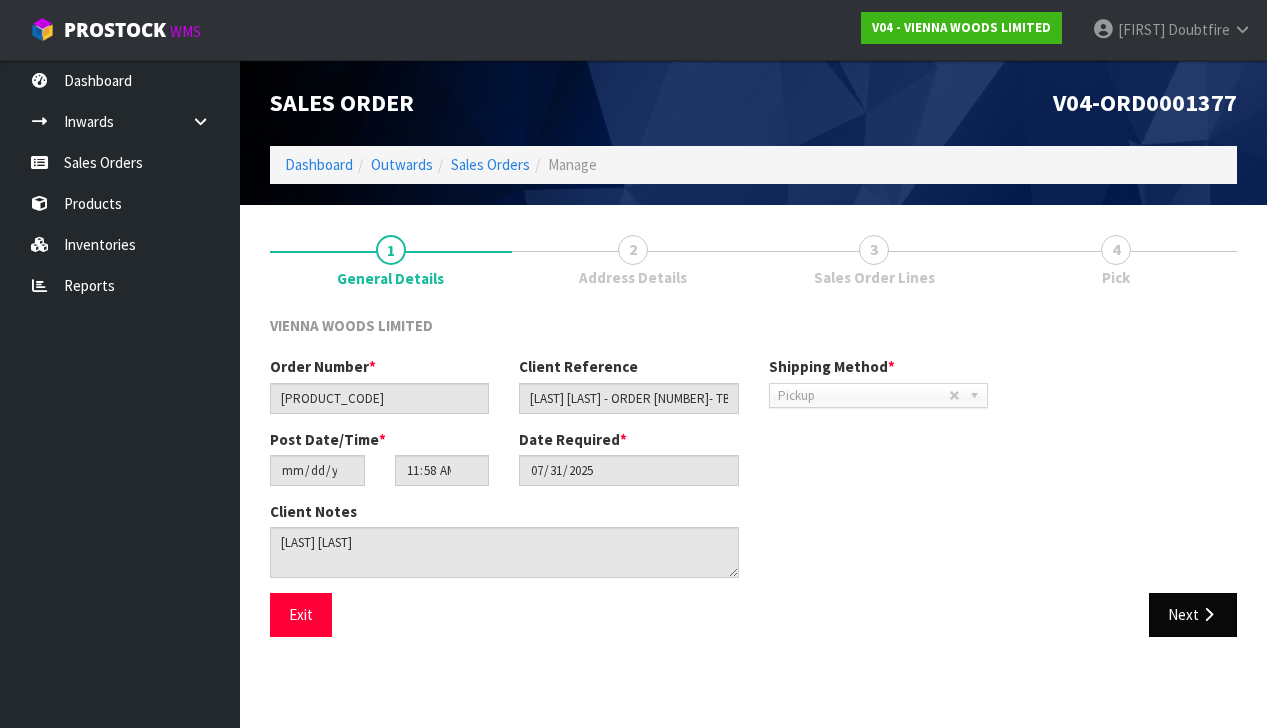 click on "Next" at bounding box center (1193, 614) 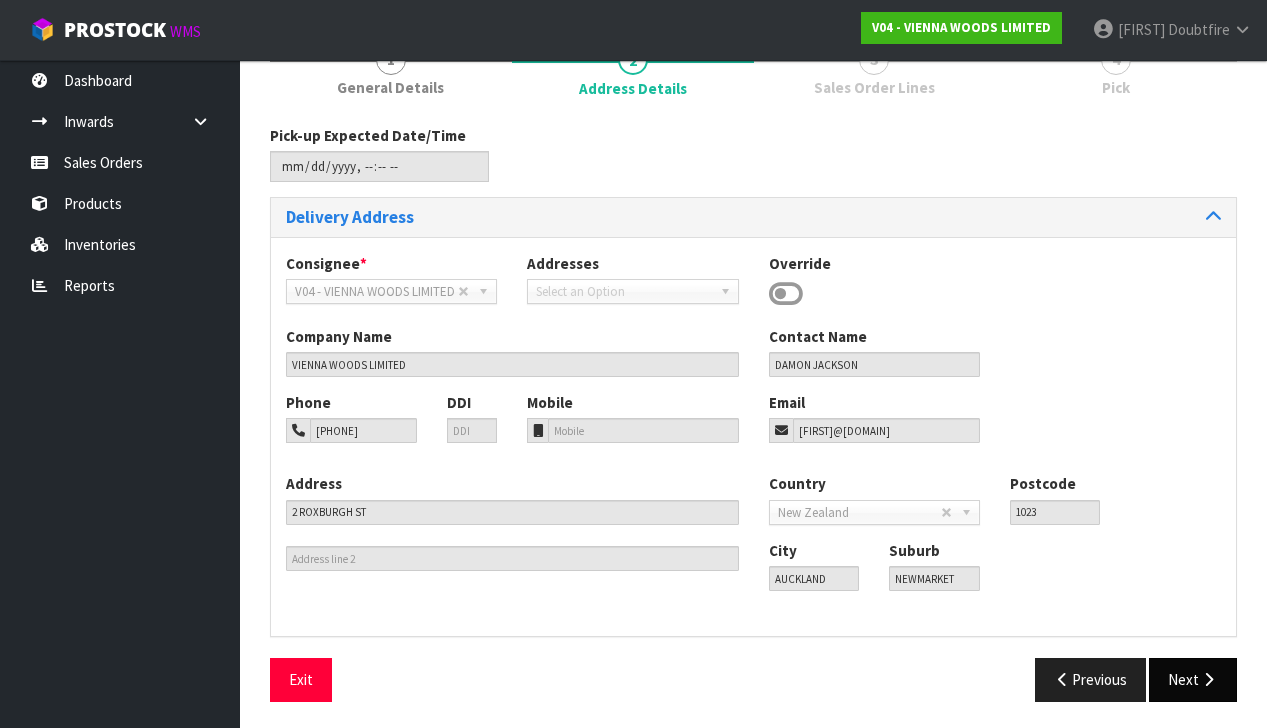 scroll, scrollTop: 187, scrollLeft: 0, axis: vertical 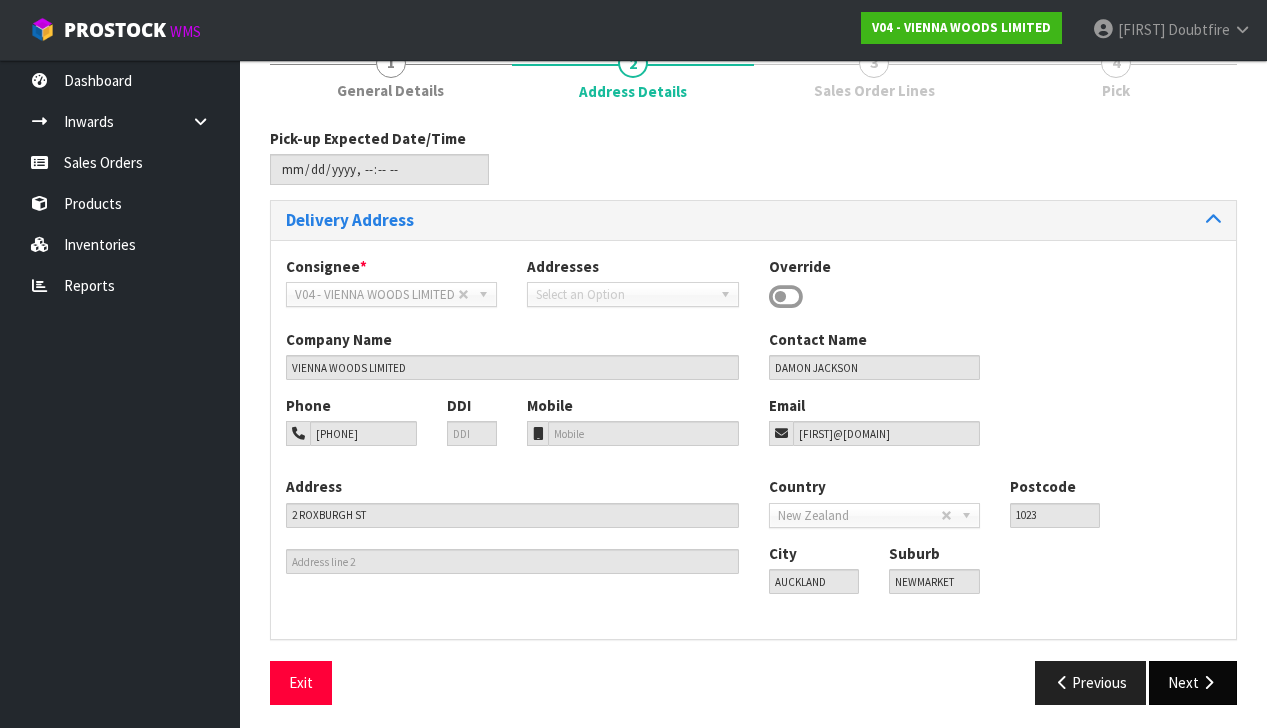 click on "Next" at bounding box center [1193, 682] 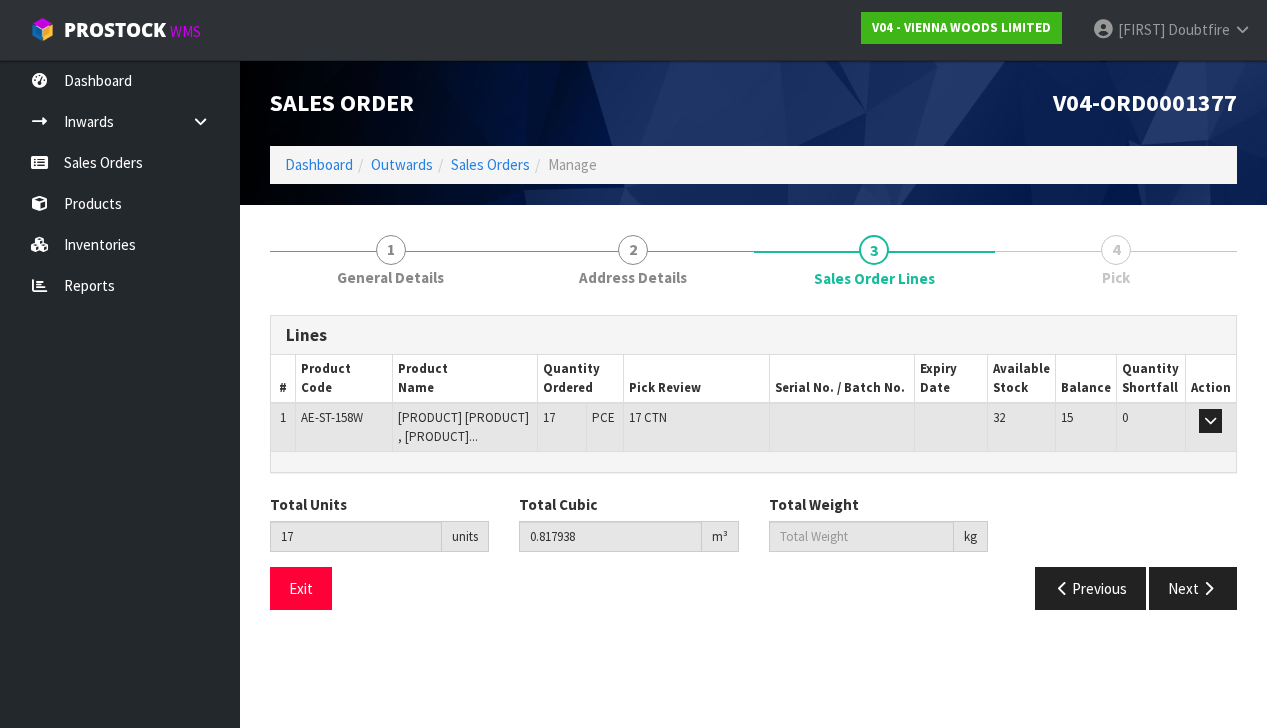 scroll, scrollTop: 0, scrollLeft: 0, axis: both 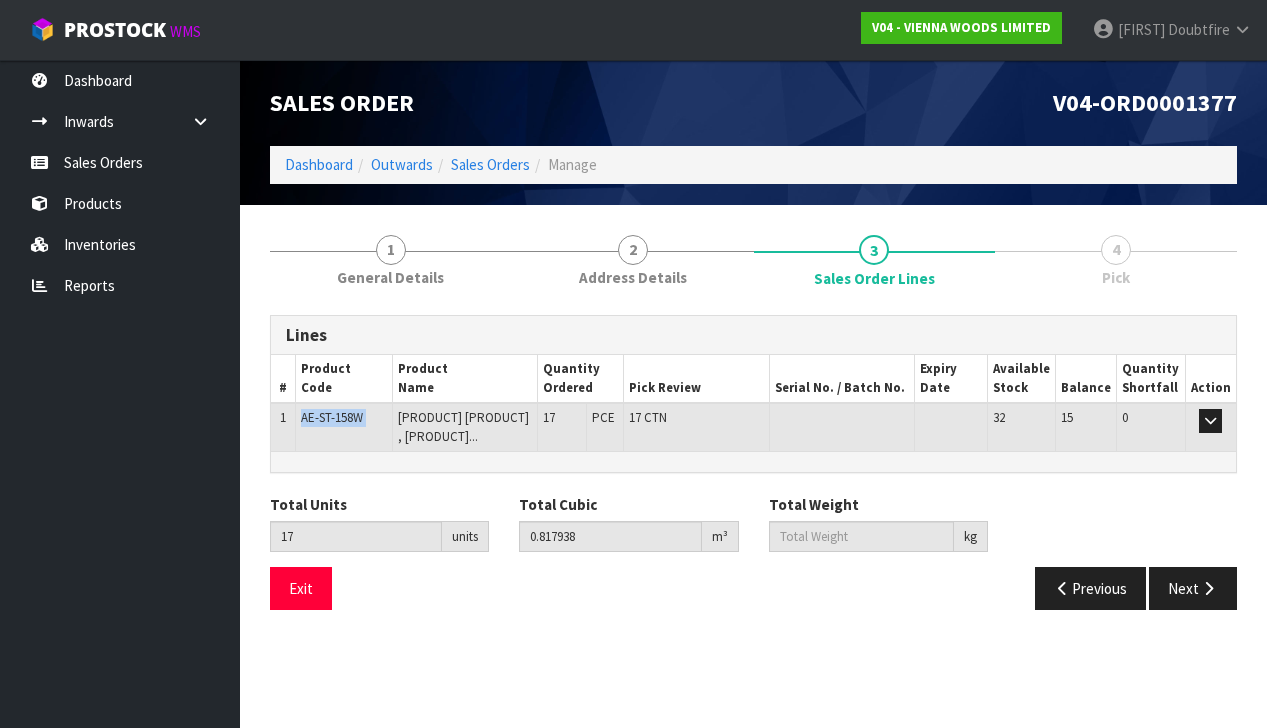 drag, startPoint x: 301, startPoint y: 413, endPoint x: 403, endPoint y: 413, distance: 102 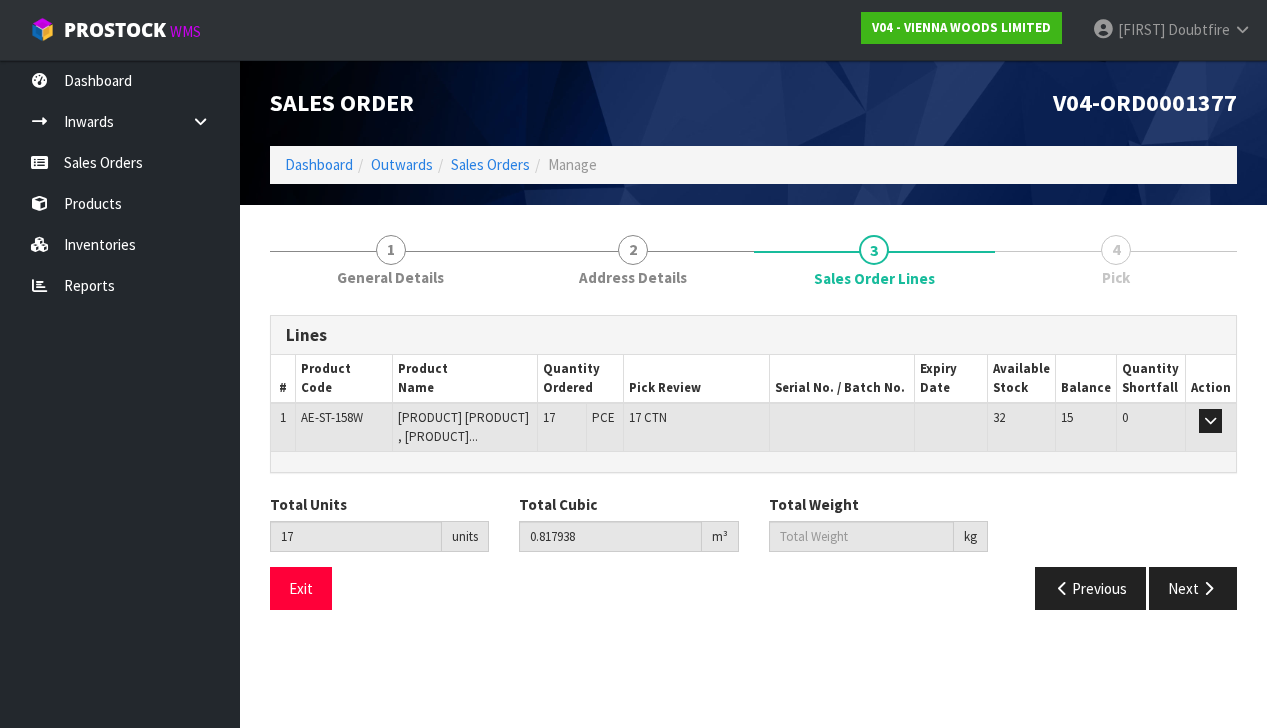 click at bounding box center [753, 461] 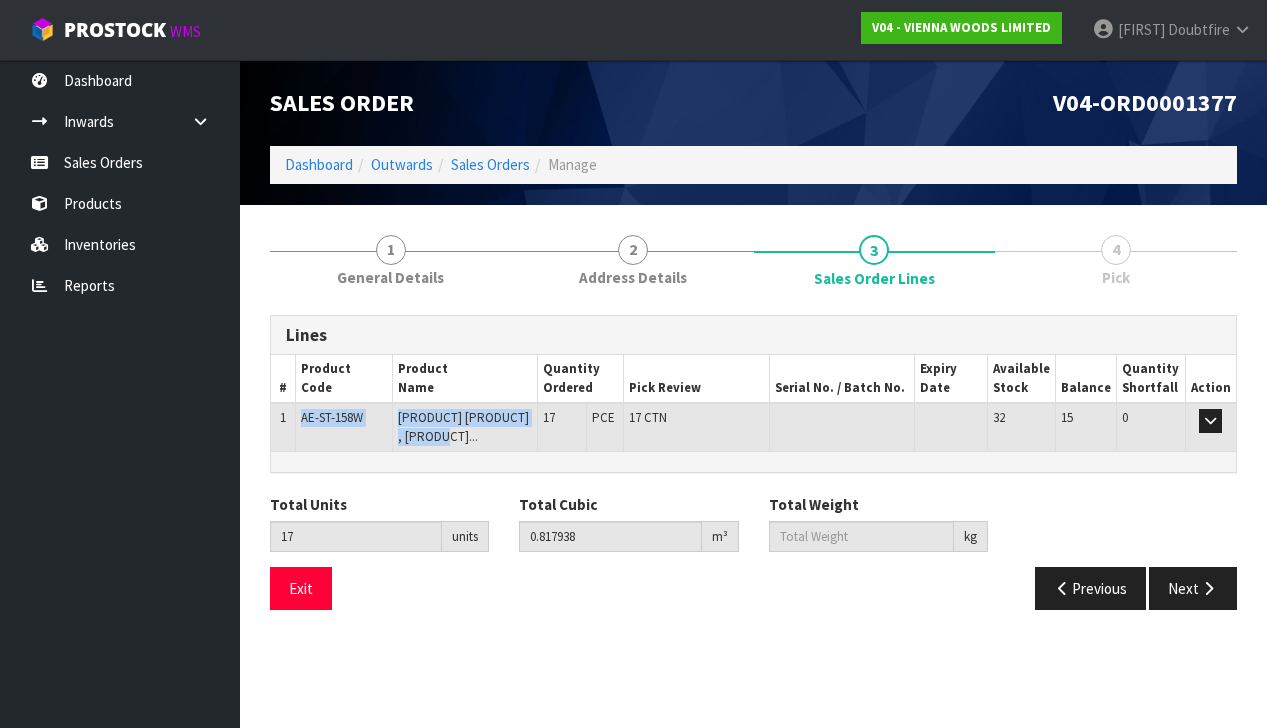 drag, startPoint x: 302, startPoint y: 416, endPoint x: 487, endPoint y: 421, distance: 185.06755 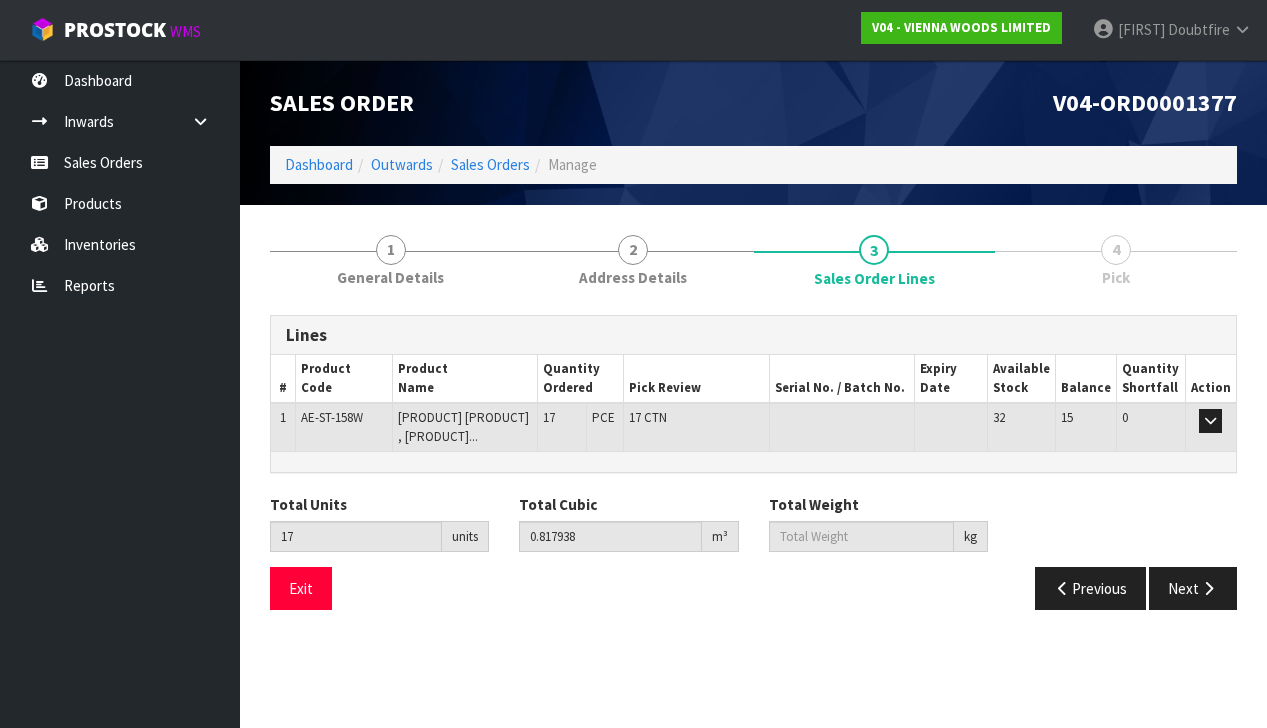 click on "Save
Exit
Previous
Next" at bounding box center [753, 596] 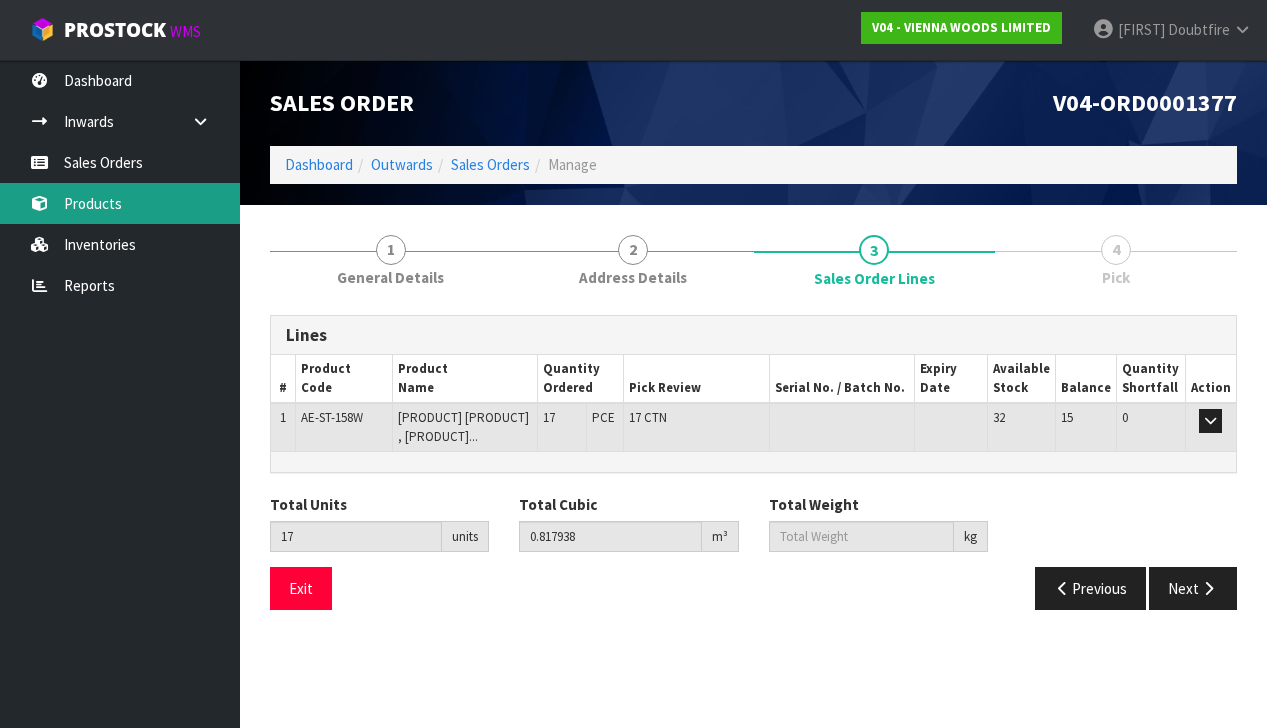 click on "Products" at bounding box center (120, 203) 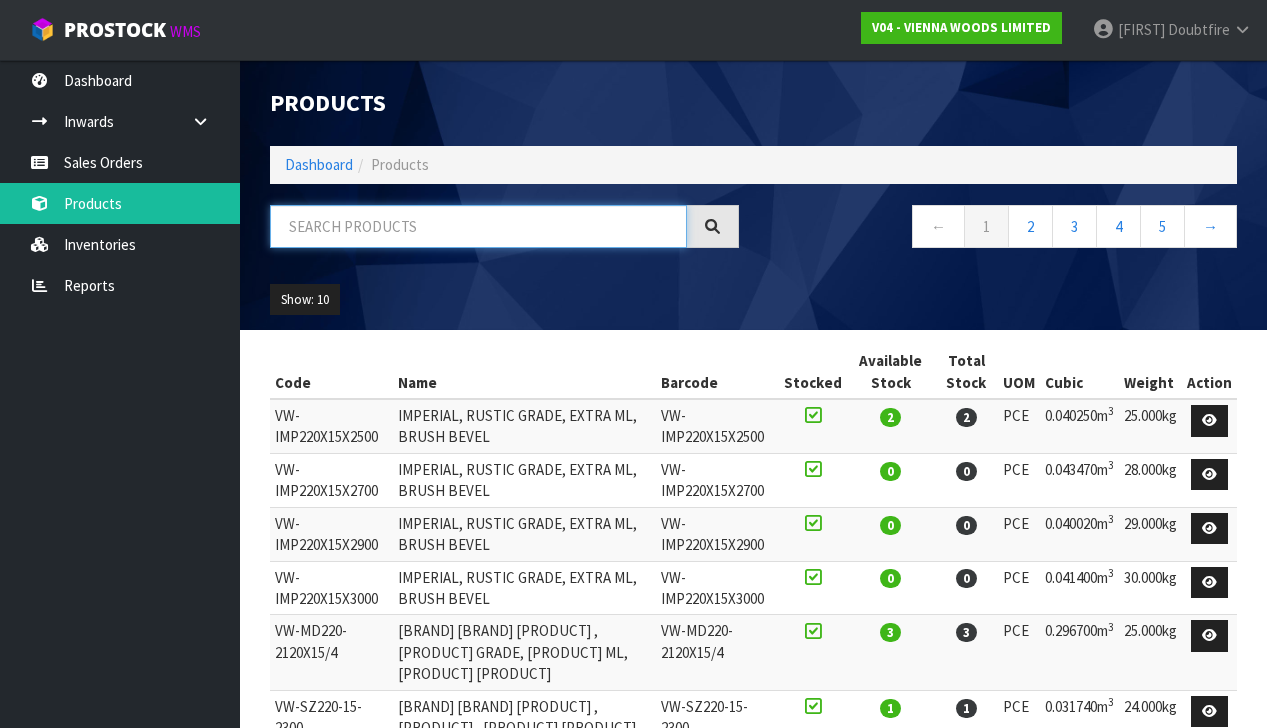 click at bounding box center (478, 226) 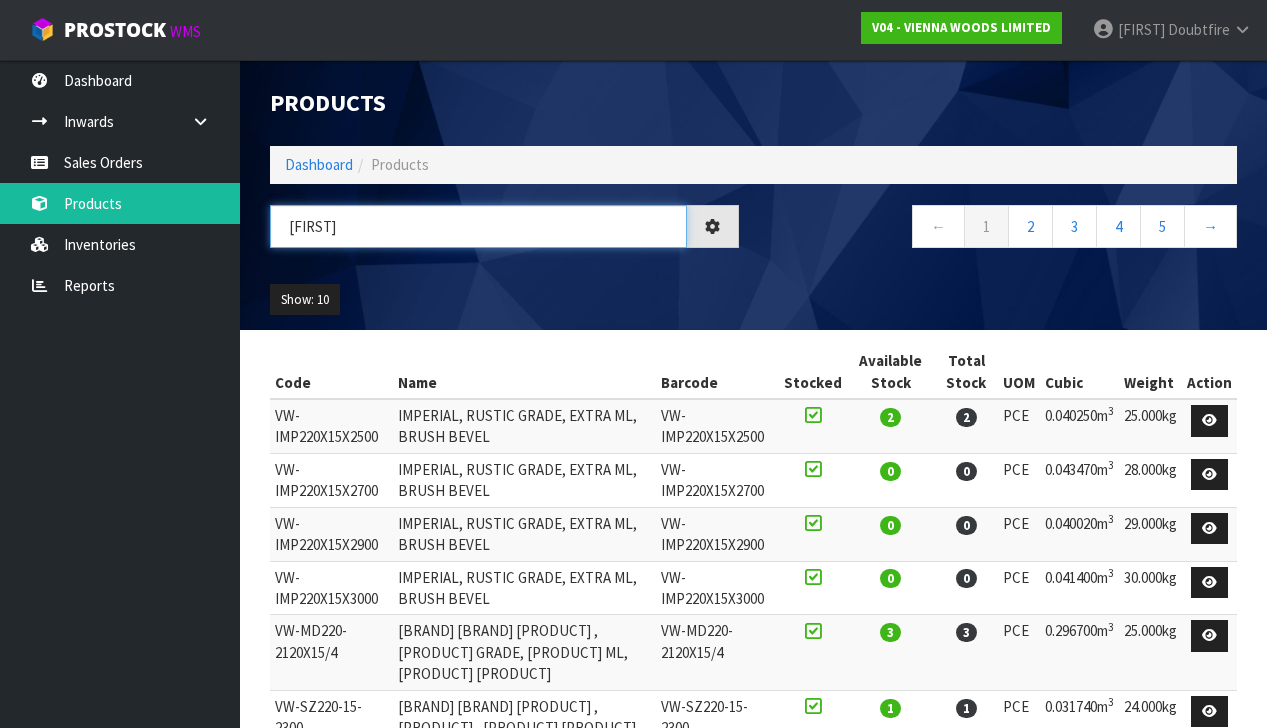 type on "[FIRST]" 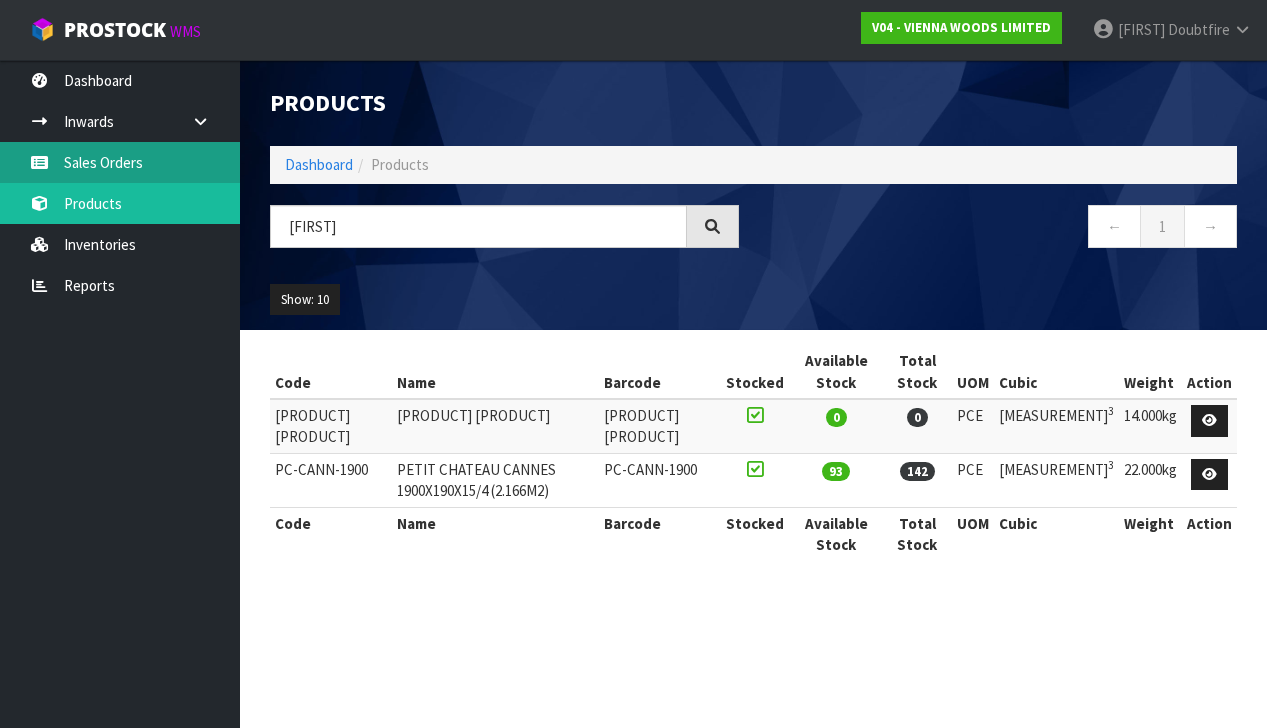 click on "Sales Orders" at bounding box center (120, 162) 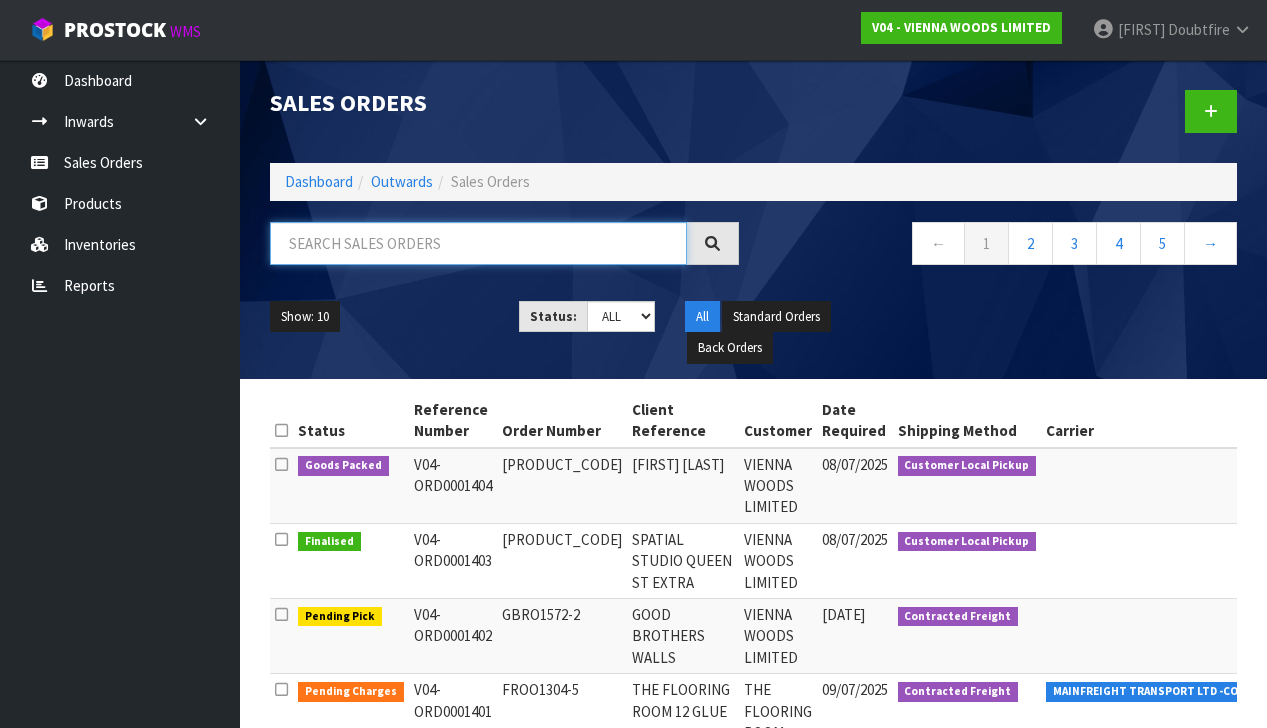 click at bounding box center [478, 243] 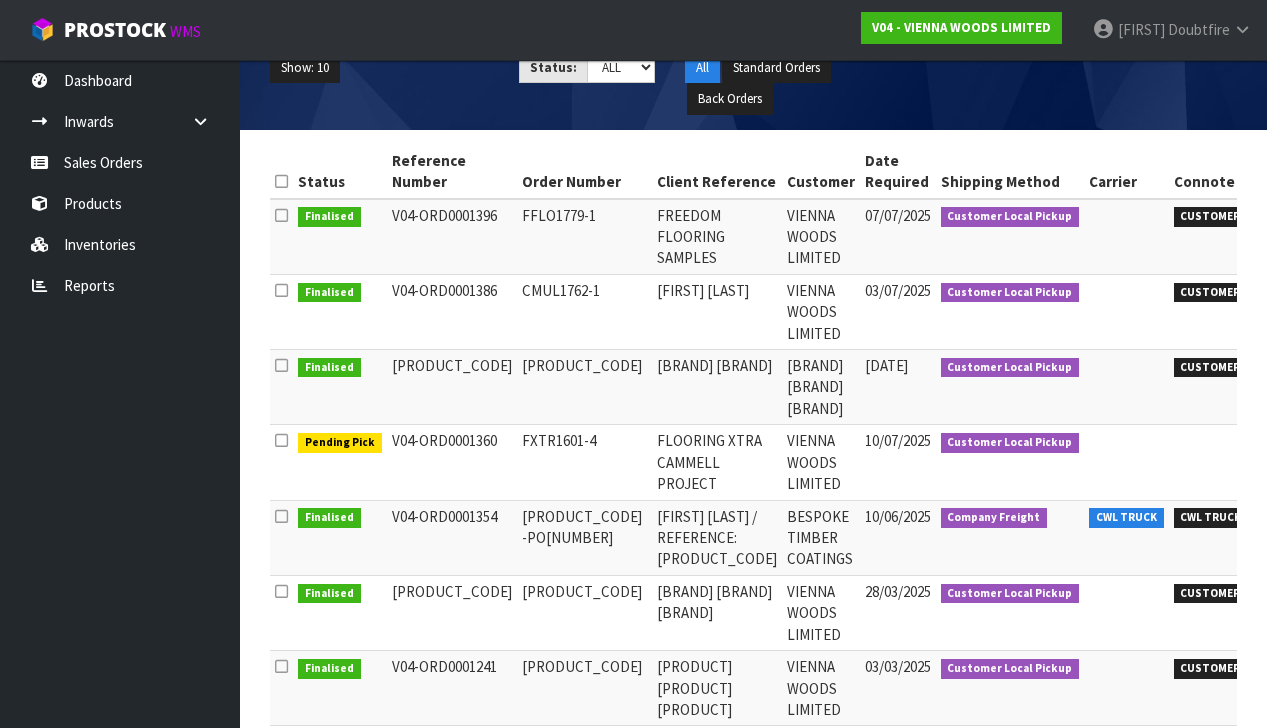 scroll, scrollTop: 257, scrollLeft: 0, axis: vertical 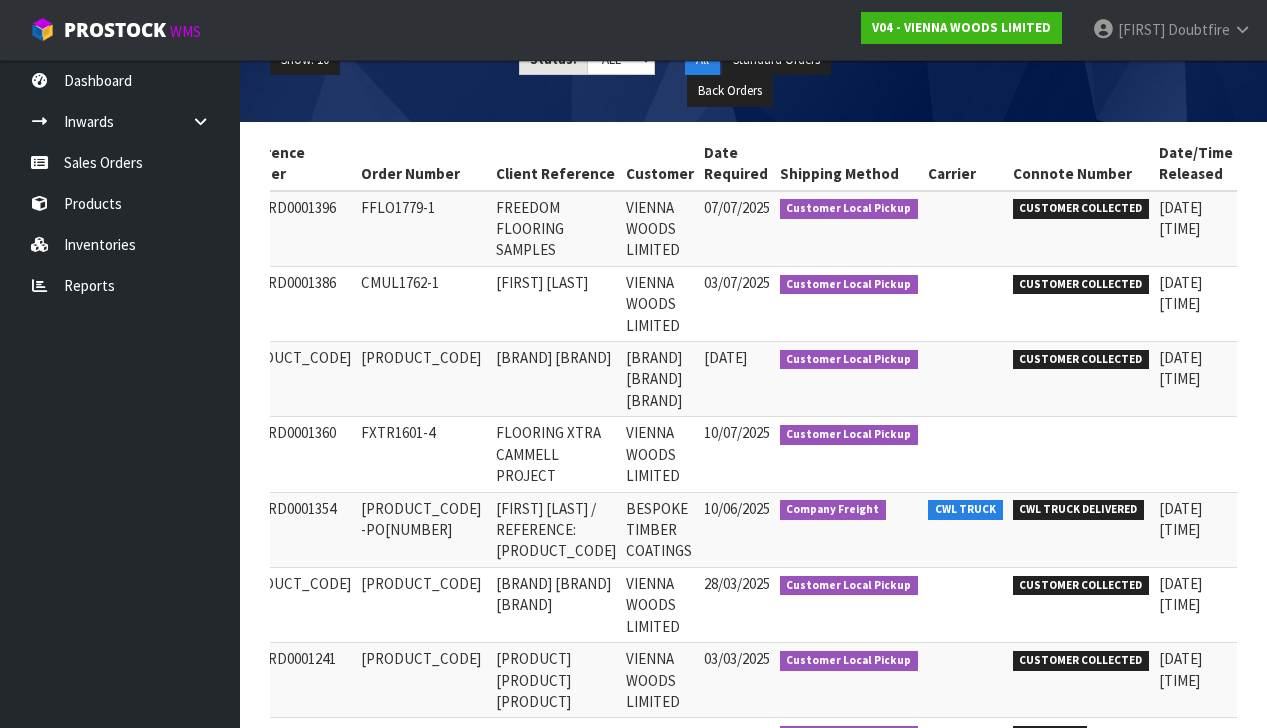 click at bounding box center (1349, 514) 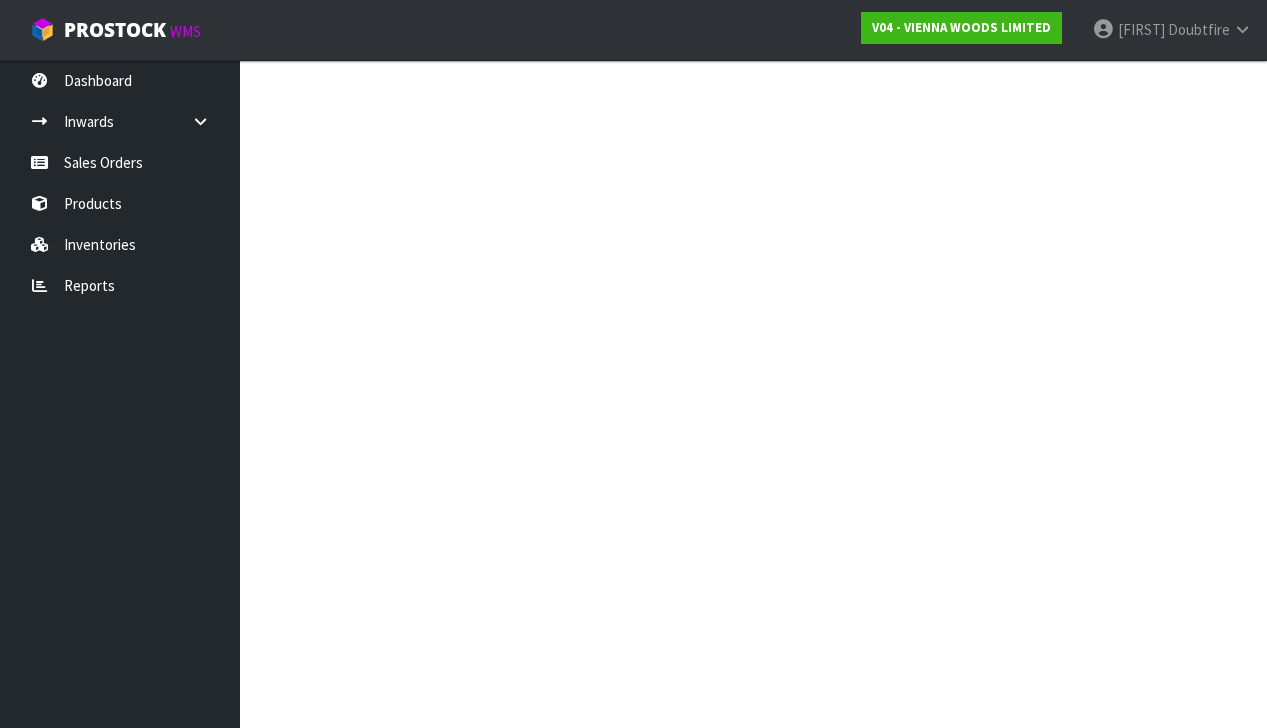 scroll, scrollTop: 0, scrollLeft: 0, axis: both 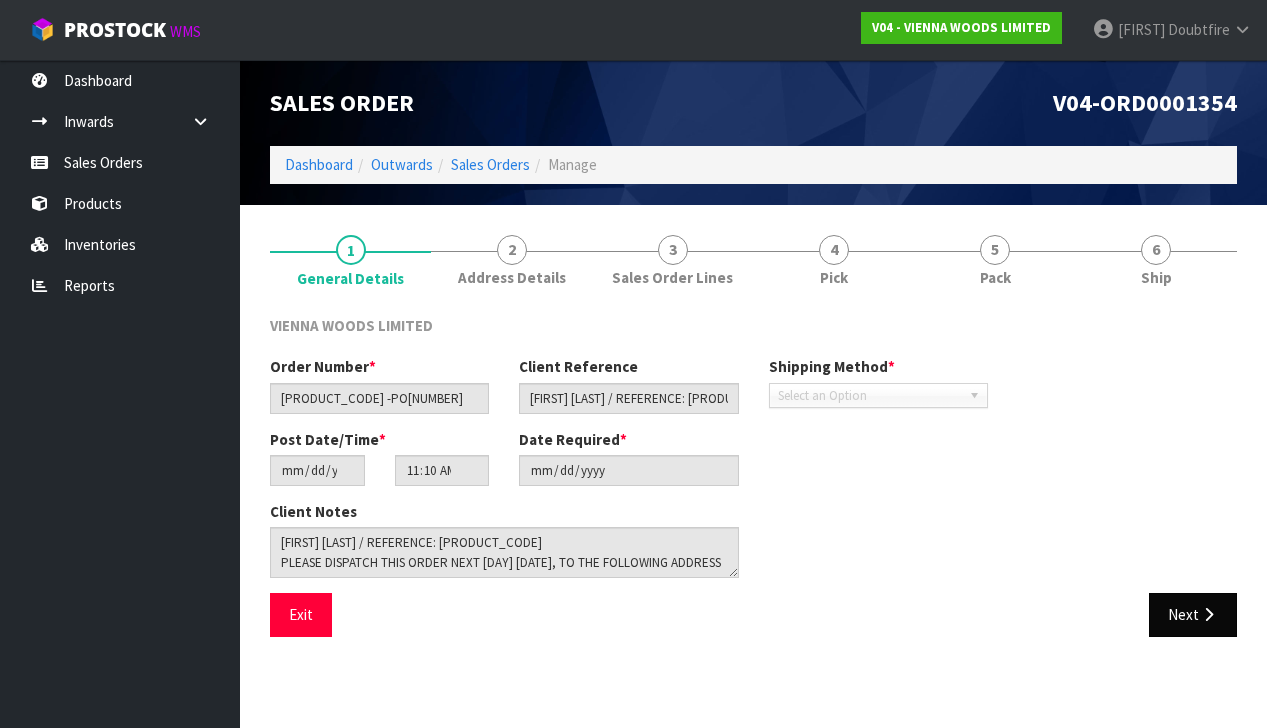 click on "Next" at bounding box center (1193, 614) 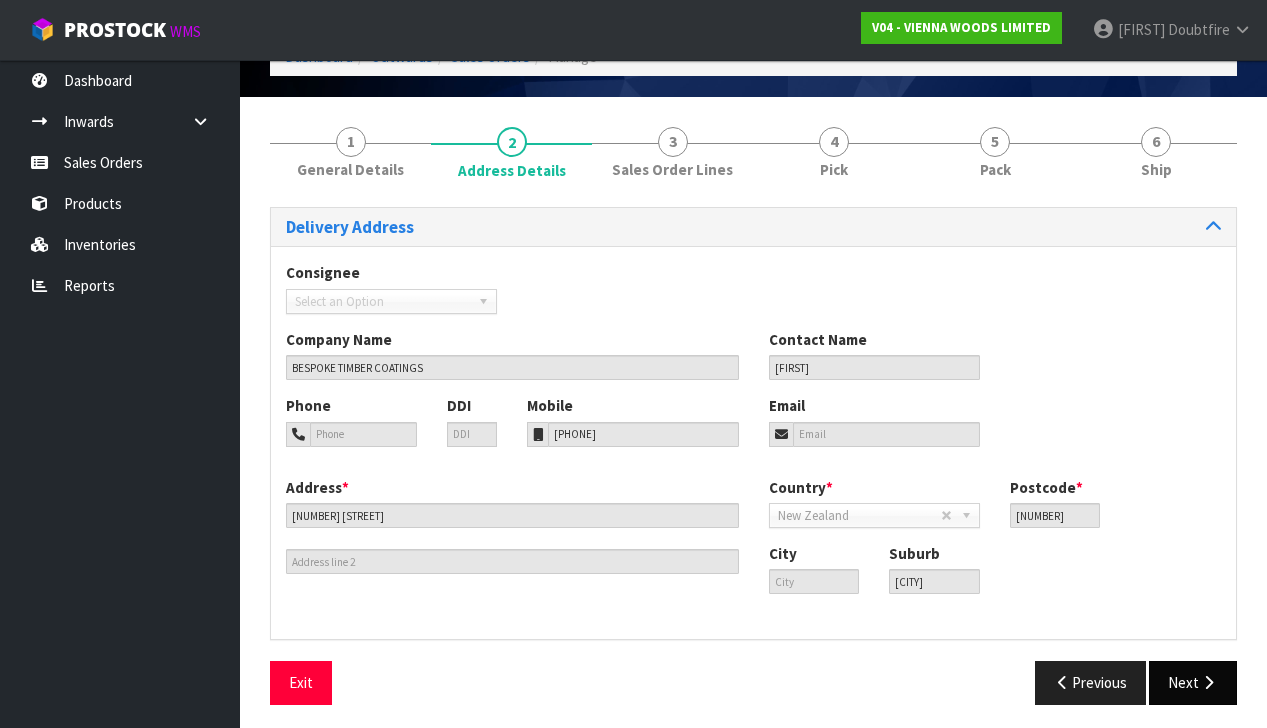 click on "Next" at bounding box center [1193, 682] 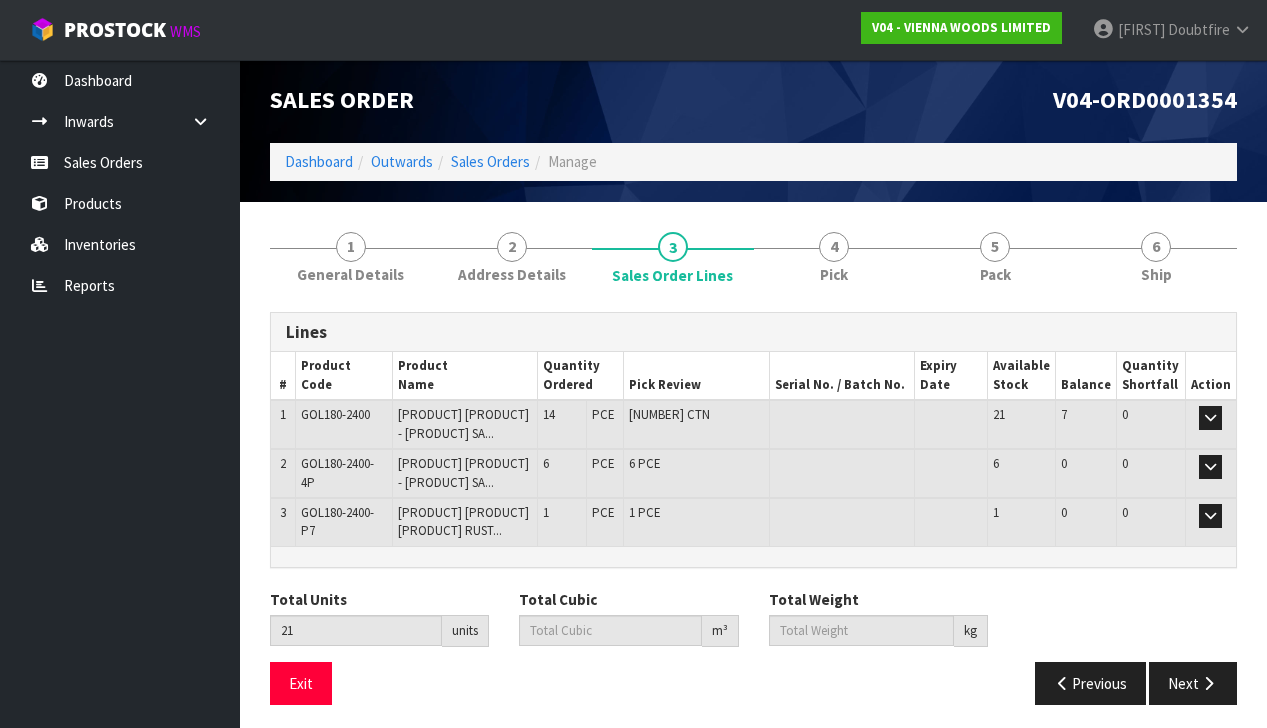 scroll, scrollTop: 2, scrollLeft: 0, axis: vertical 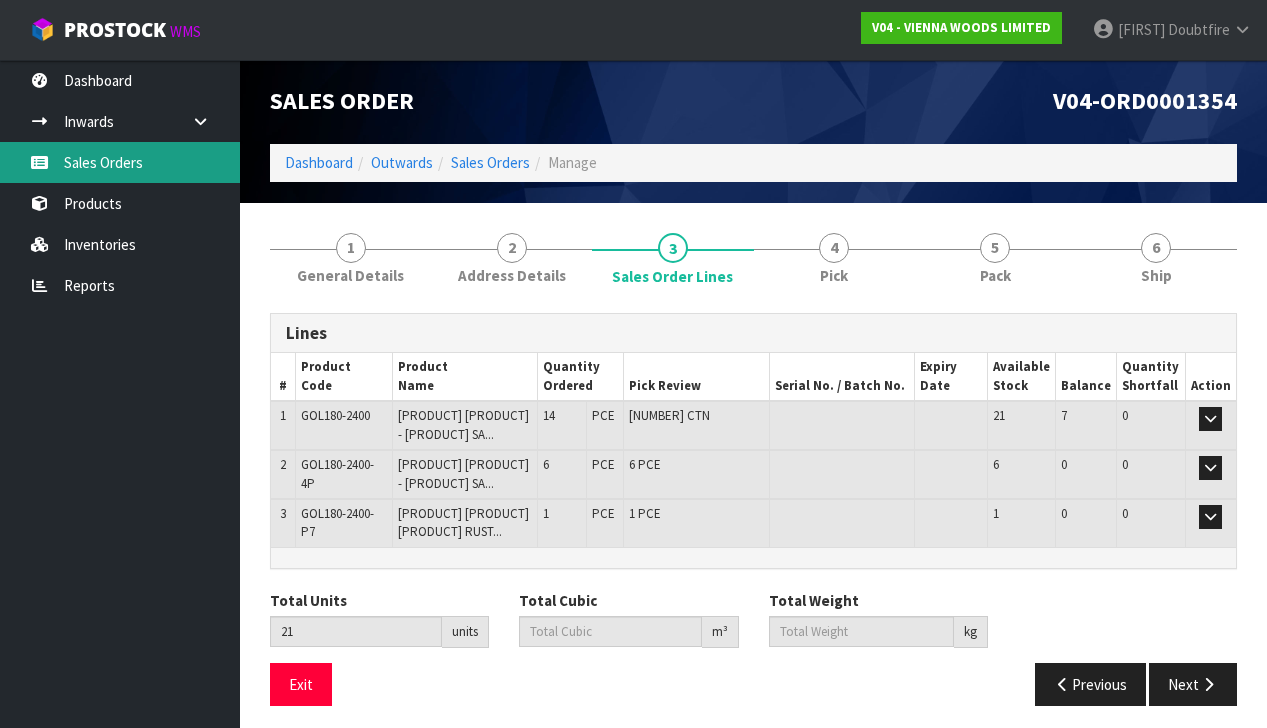 click on "Sales Orders" at bounding box center (120, 162) 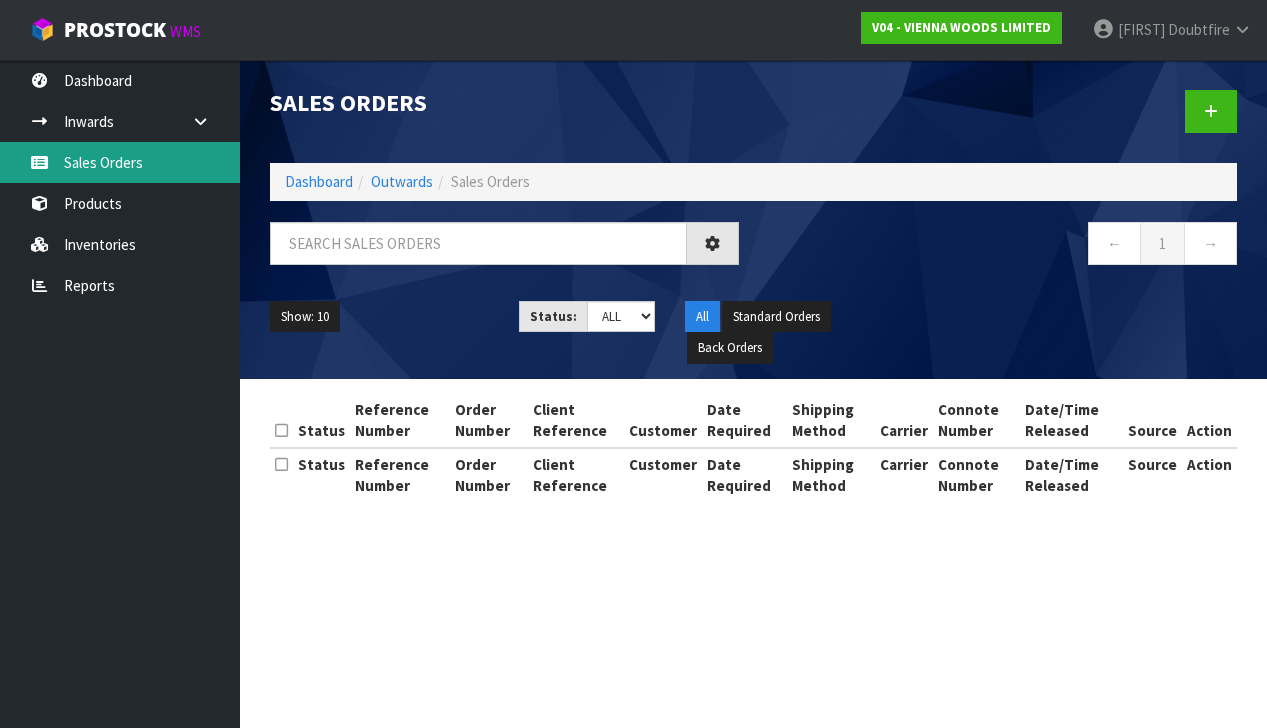 scroll, scrollTop: 0, scrollLeft: 0, axis: both 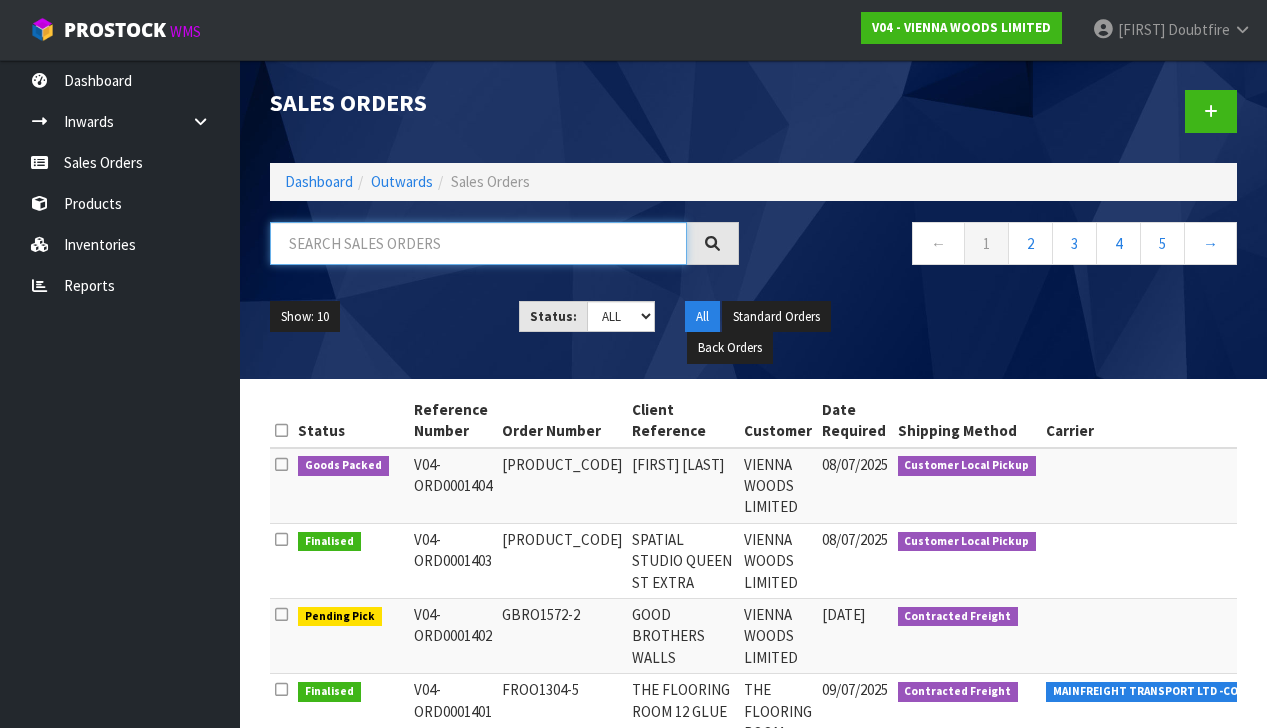 click at bounding box center [478, 243] 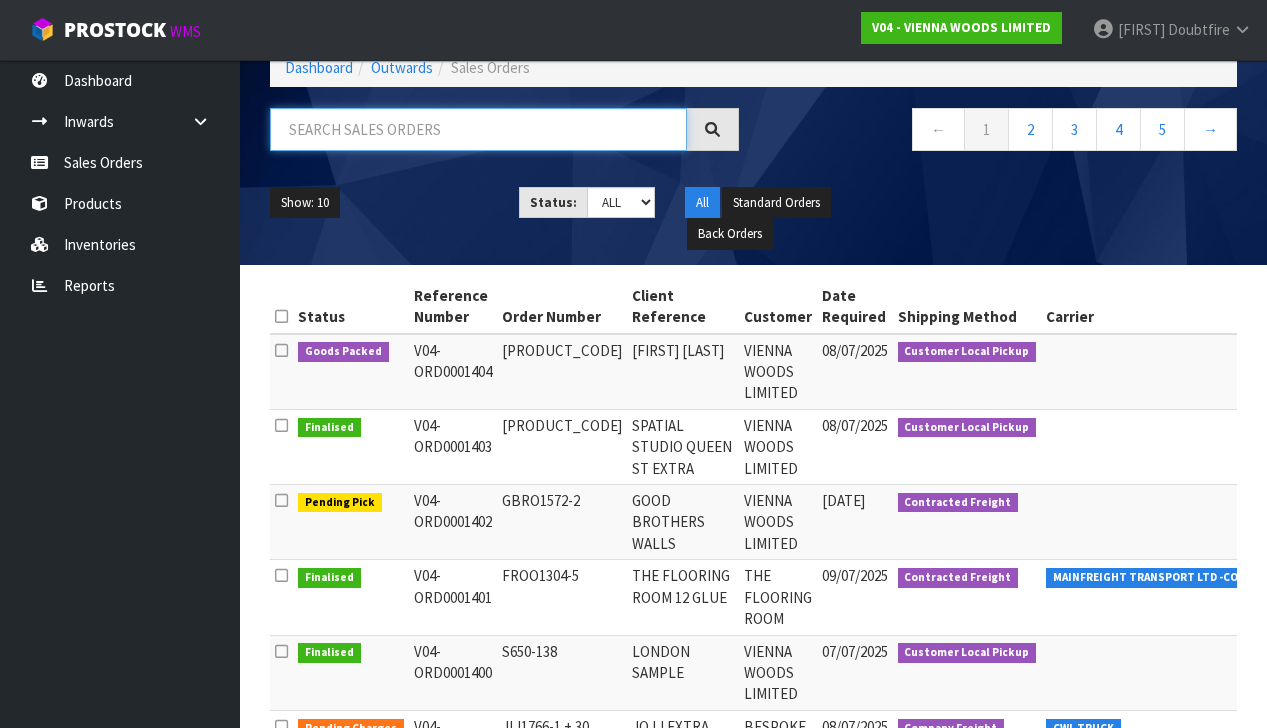 scroll, scrollTop: 112, scrollLeft: 1, axis: both 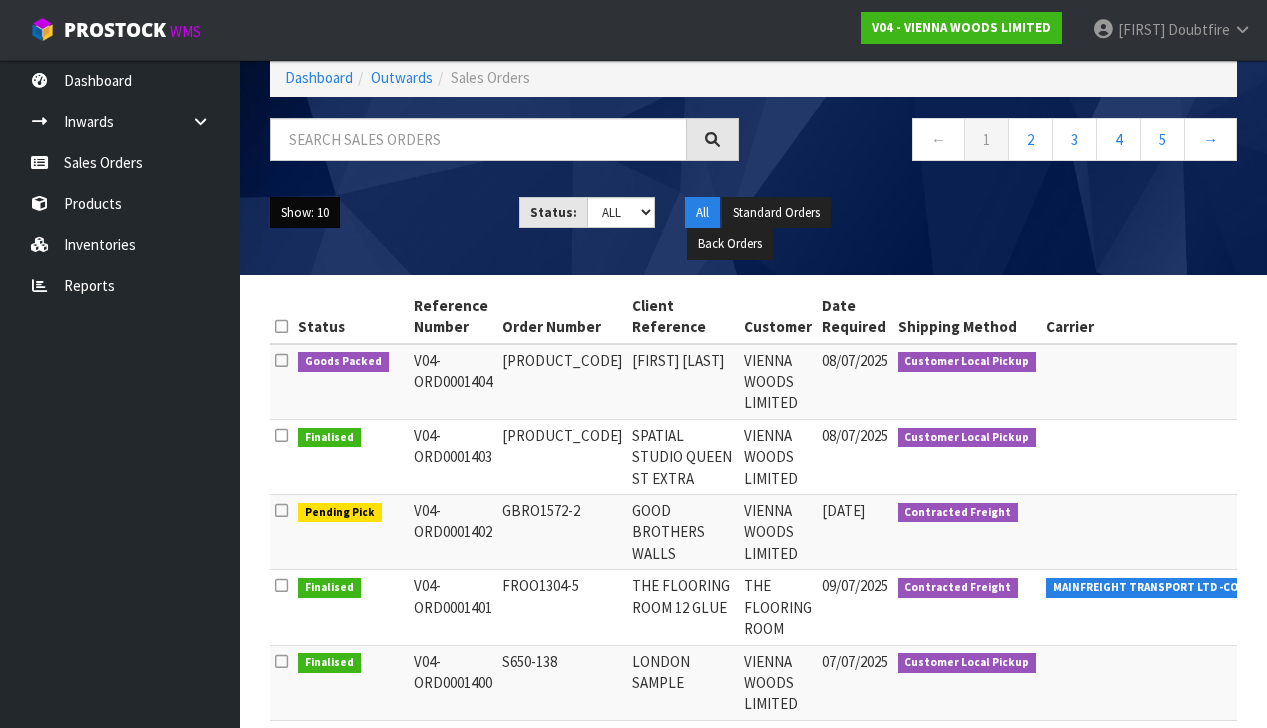 click on "Show: 10" at bounding box center (305, 213) 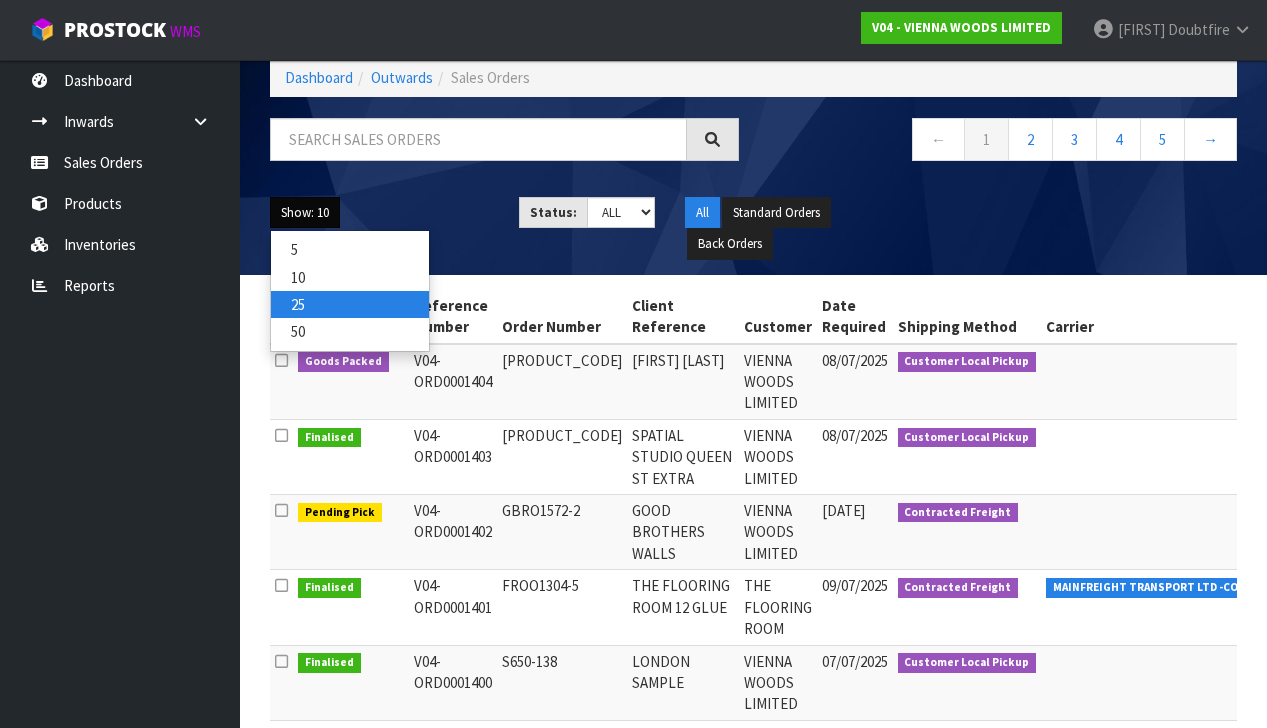 click on "25" at bounding box center [350, 249] 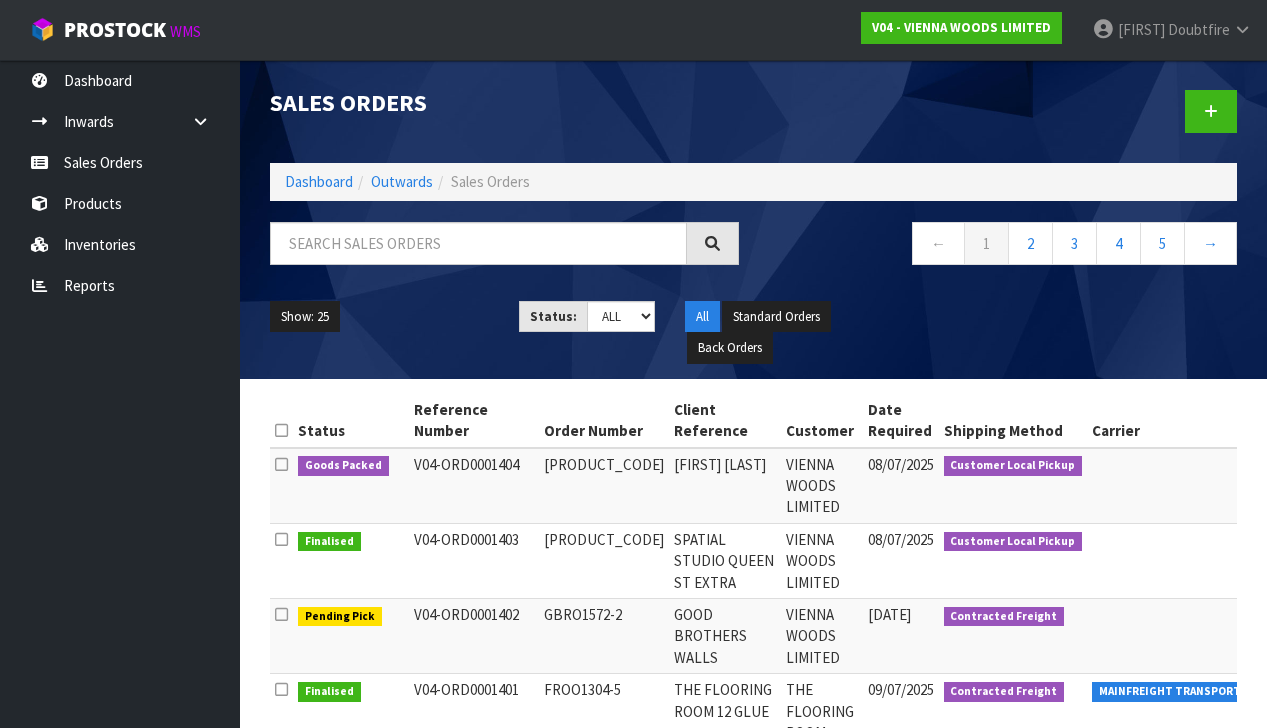 scroll, scrollTop: 0, scrollLeft: 0, axis: both 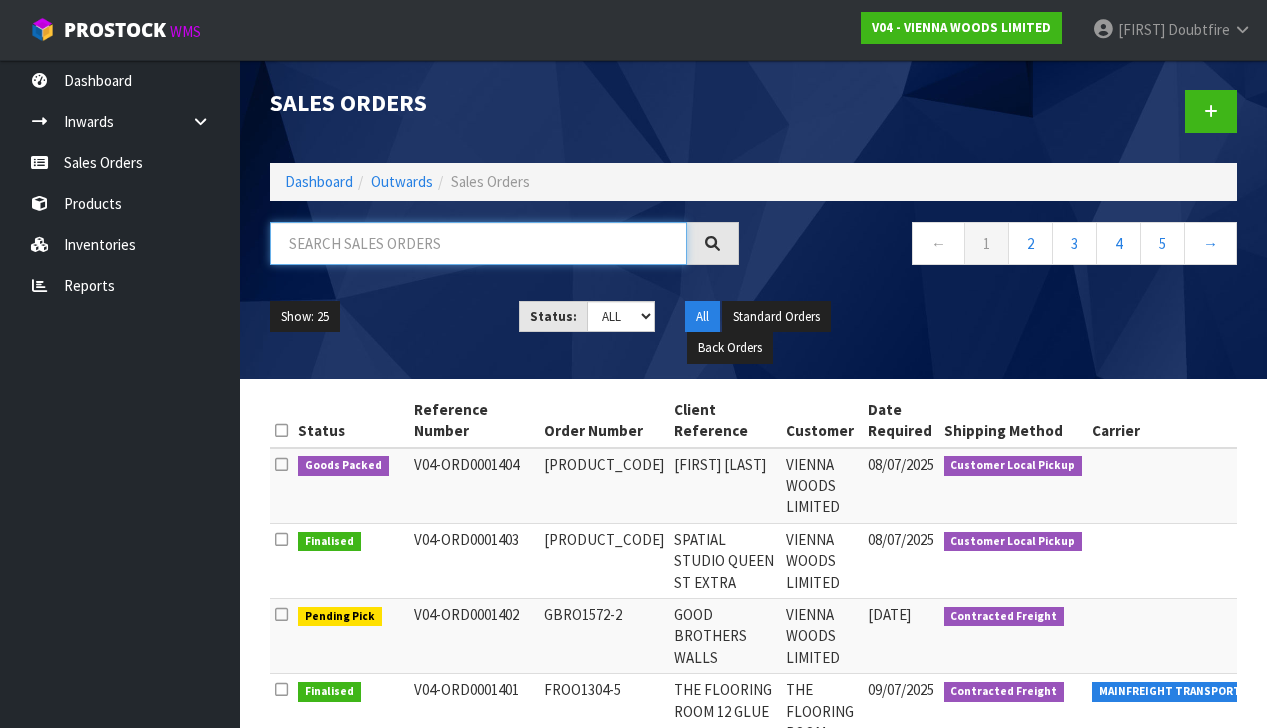 click at bounding box center [478, 243] 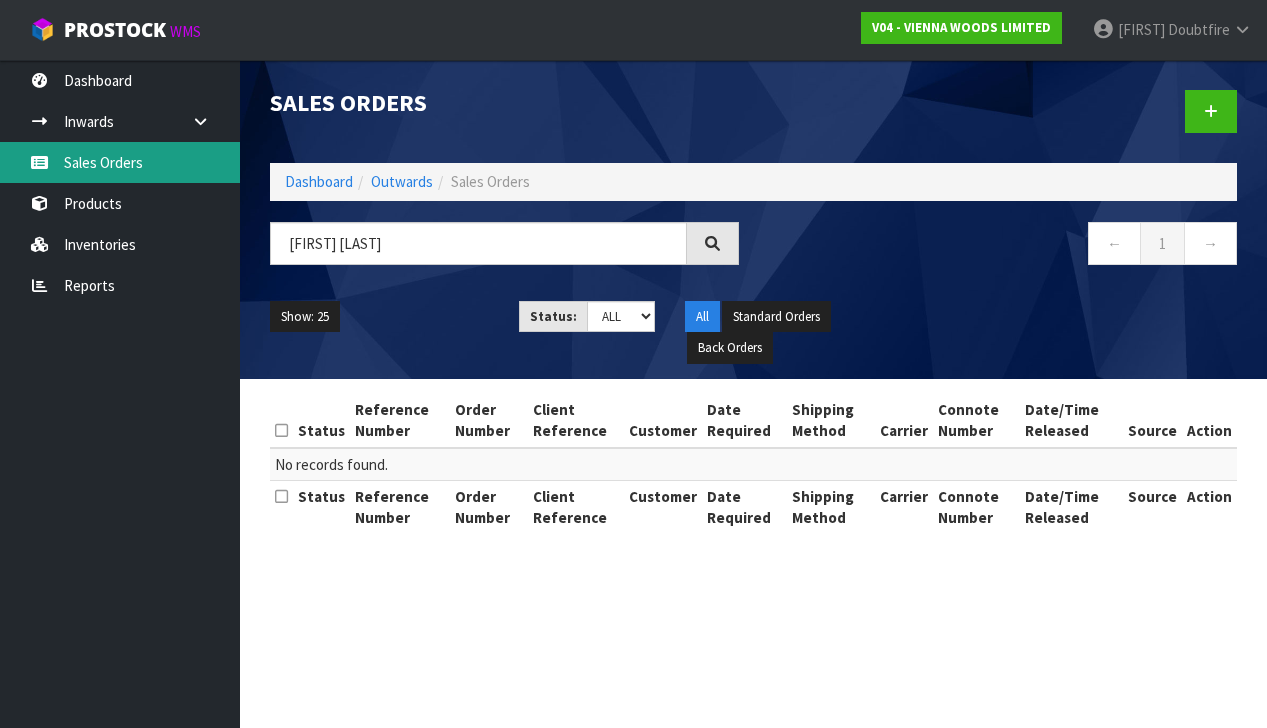 click on "Sales Orders" at bounding box center [120, 162] 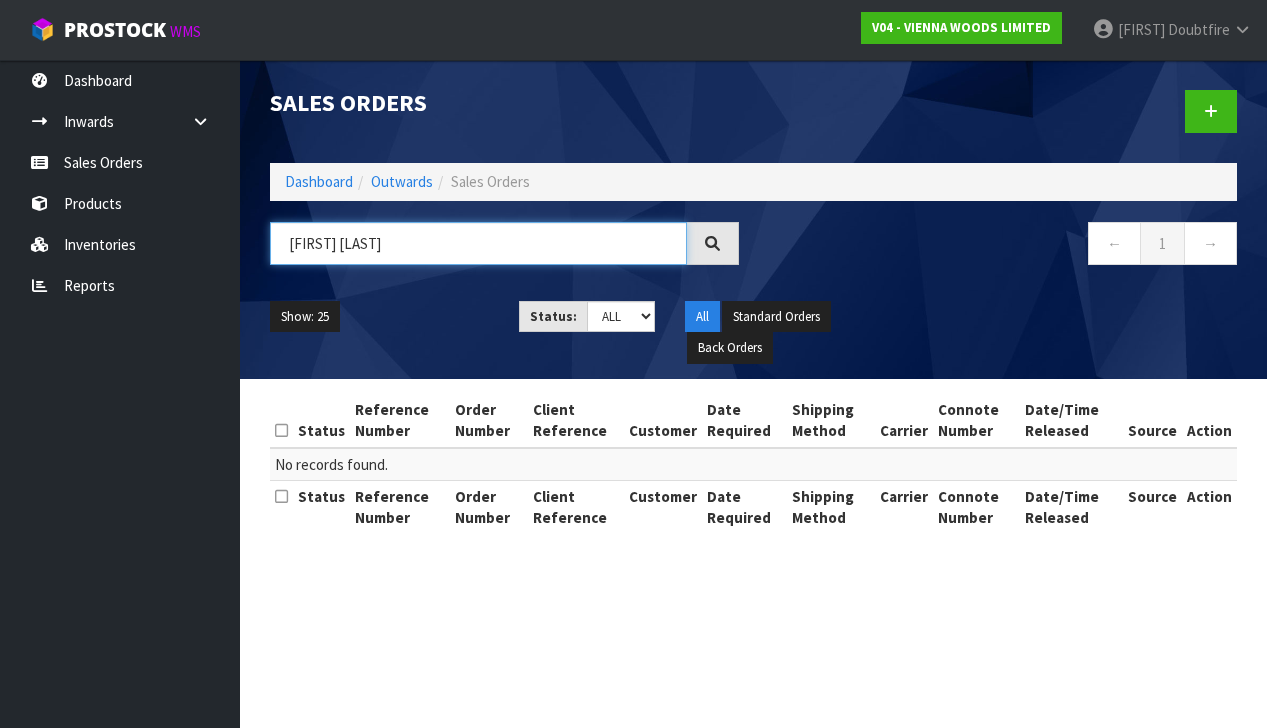 click on "[FIRST] [LAST]" at bounding box center [478, 243] 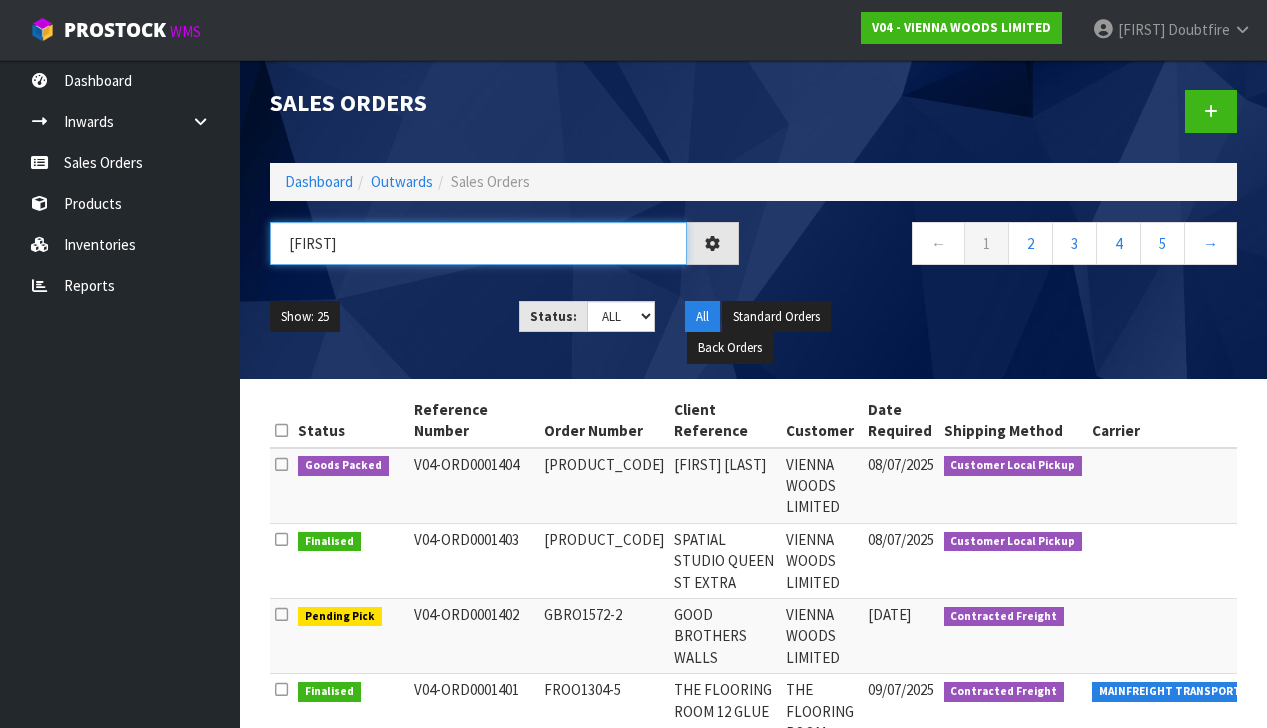 type on "[FIRST]" 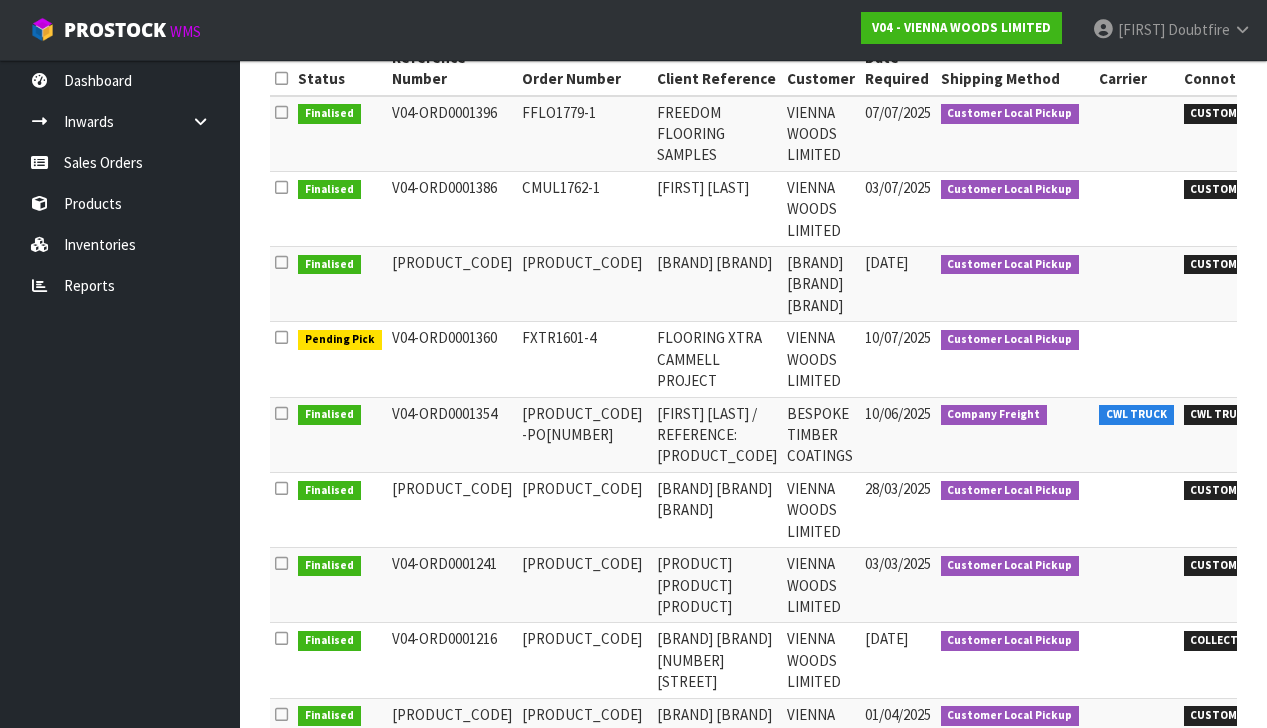 scroll, scrollTop: 354, scrollLeft: 0, axis: vertical 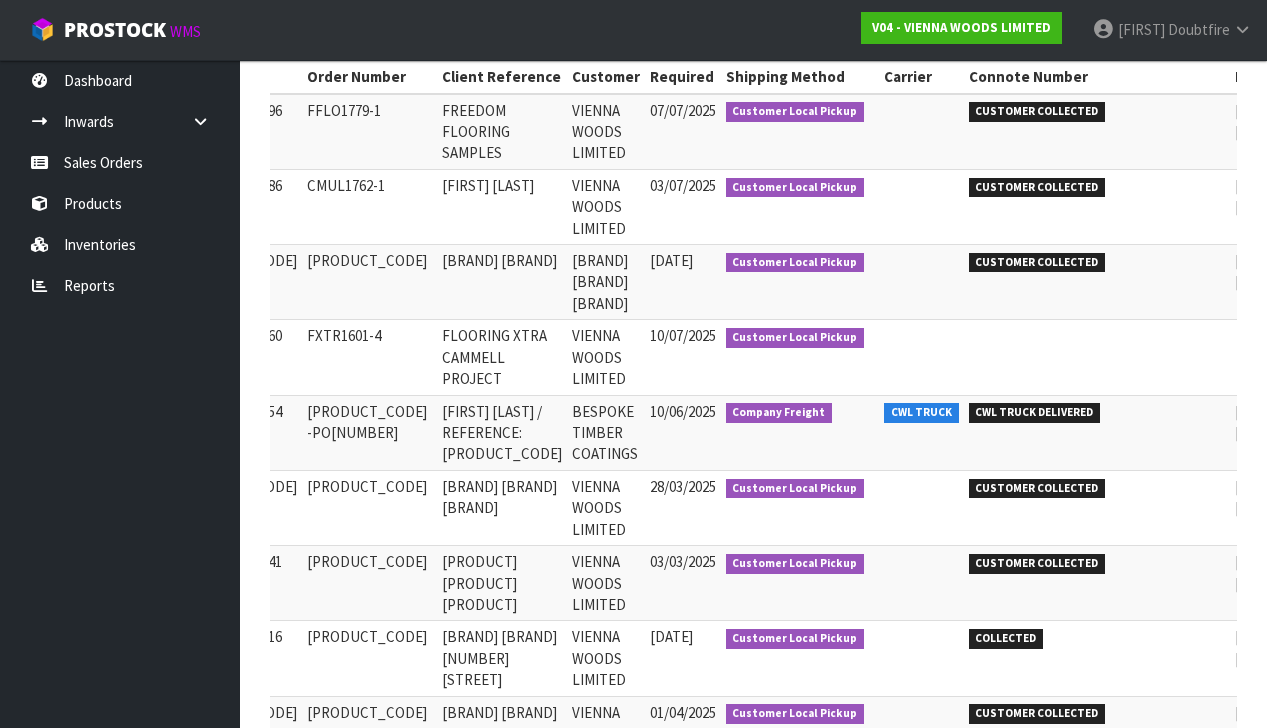 click at bounding box center [1425, 416] 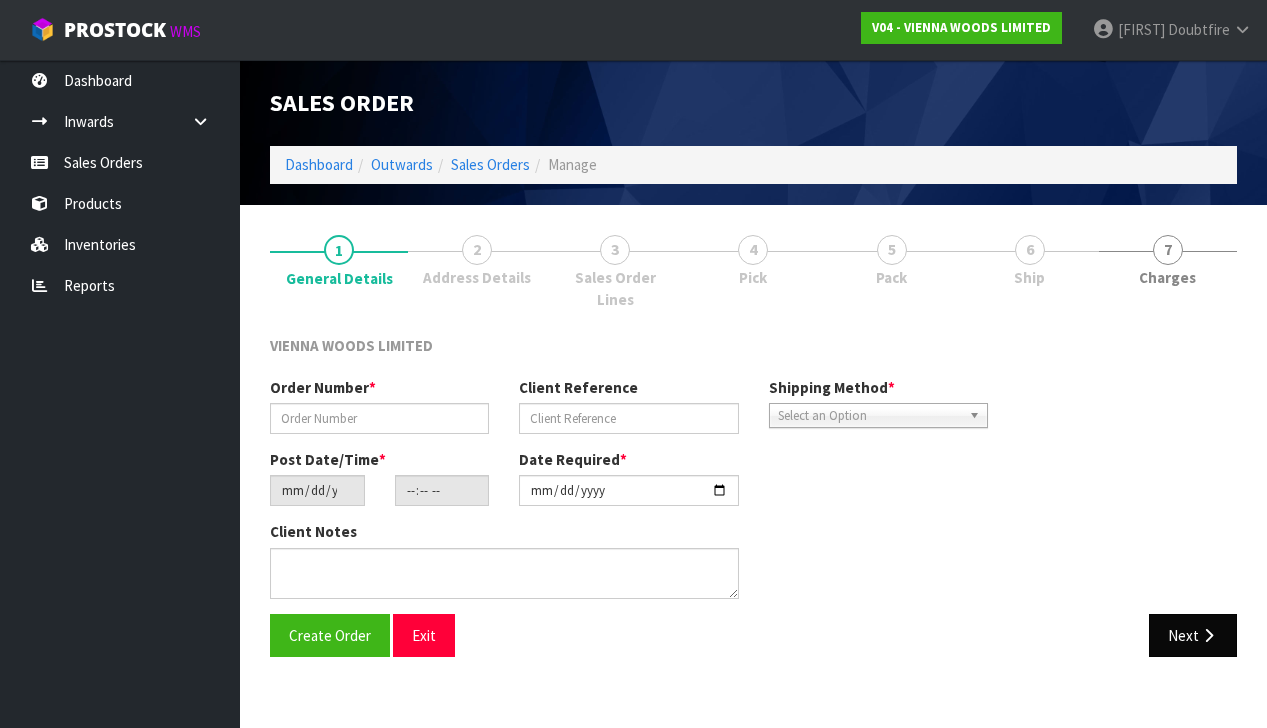 scroll, scrollTop: 0, scrollLeft: 0, axis: both 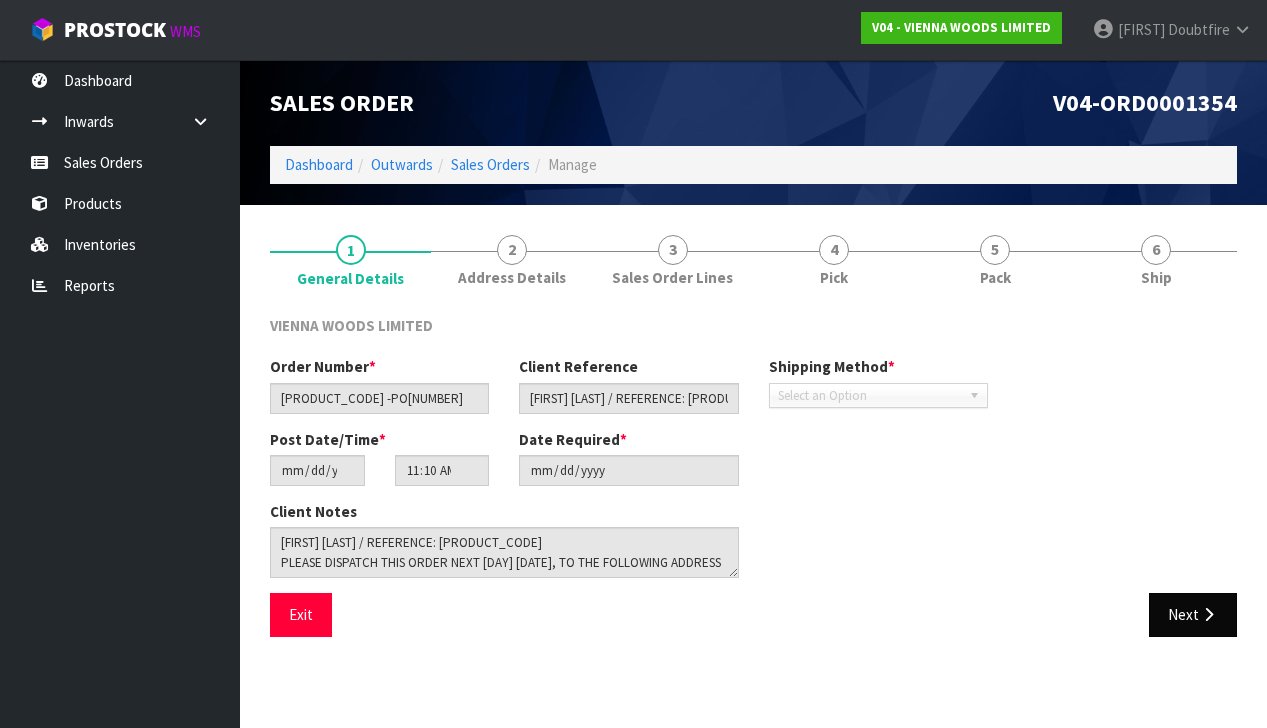 click at bounding box center [1208, 614] 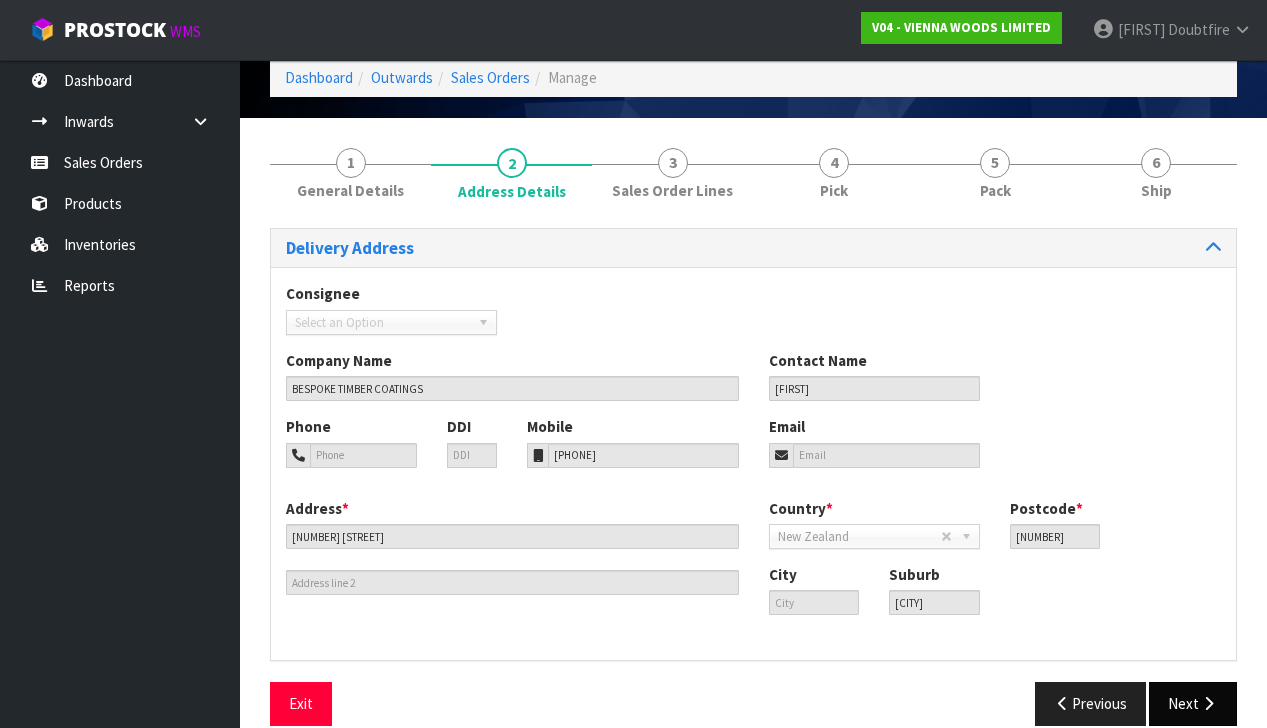 click on "Next" at bounding box center [1193, 703] 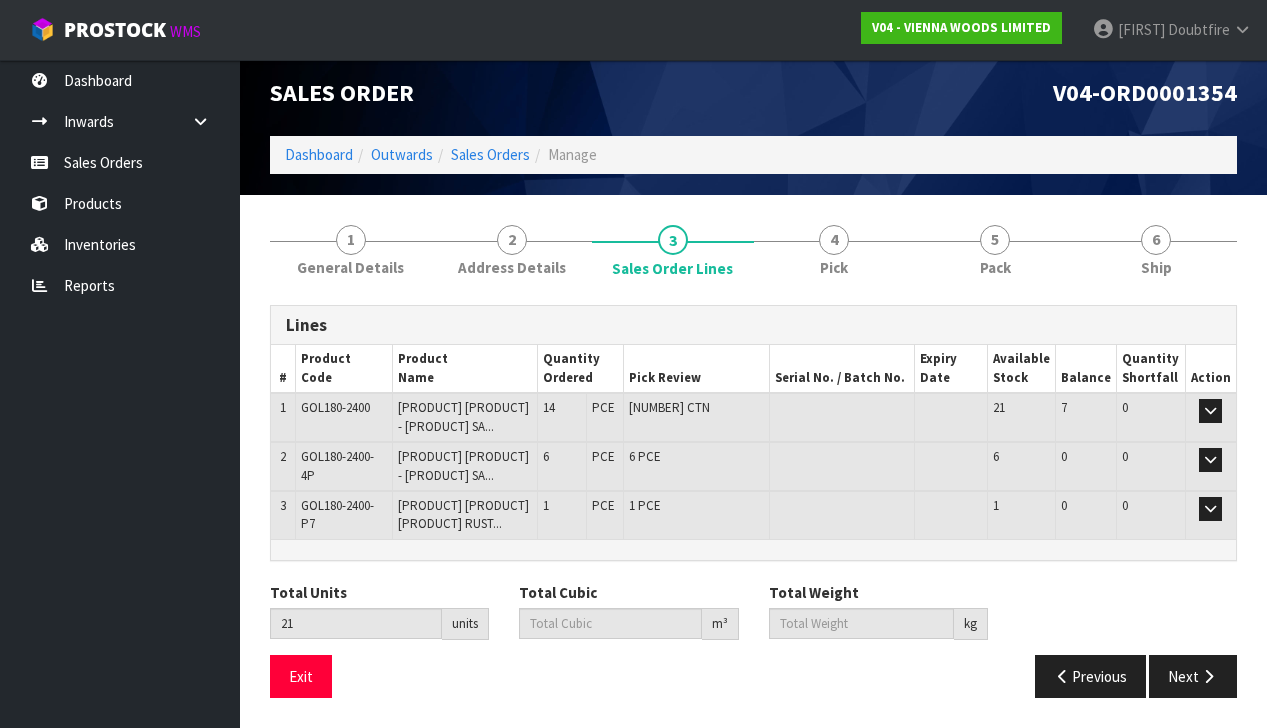 scroll, scrollTop: 3, scrollLeft: 0, axis: vertical 